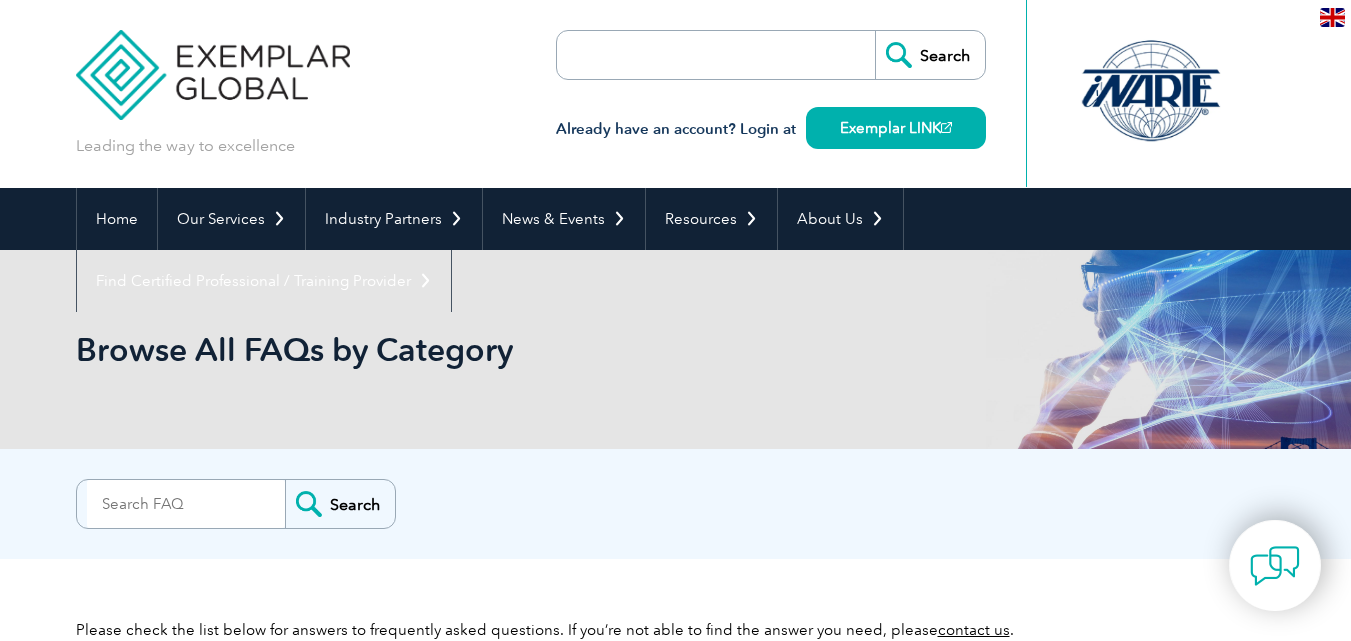 scroll, scrollTop: 0, scrollLeft: 0, axis: both 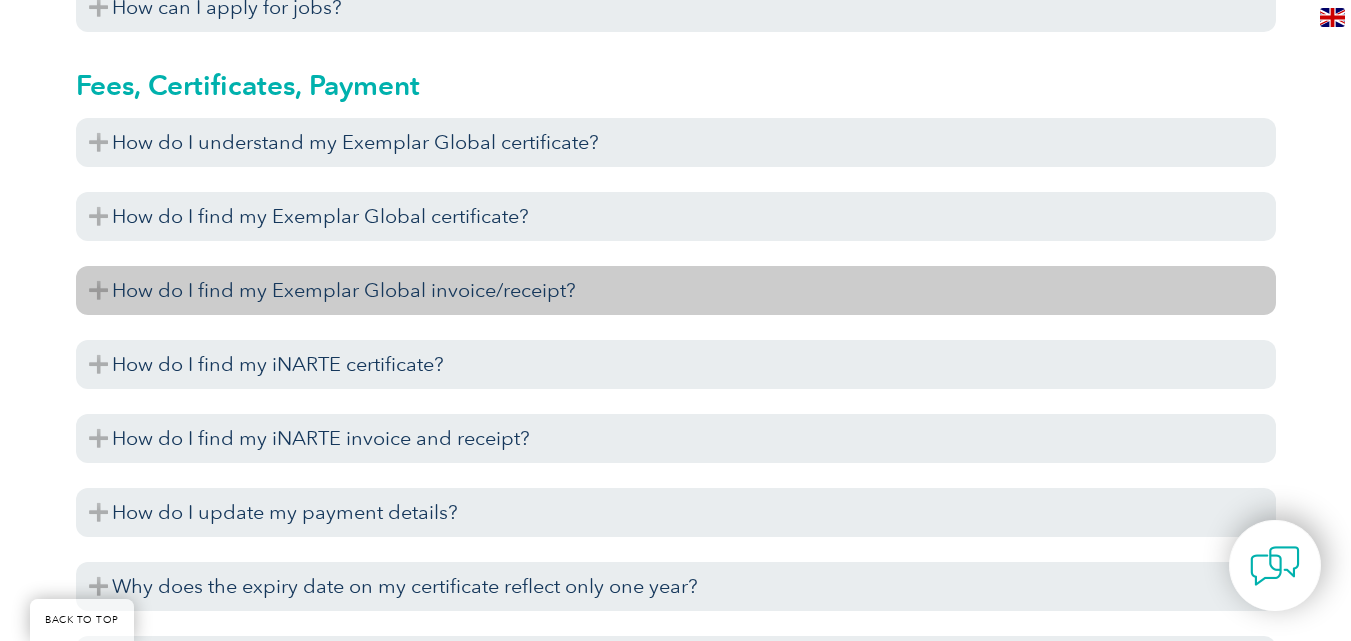 click on "How do I find my Exemplar Global invoice/receipt?" at bounding box center [676, 290] 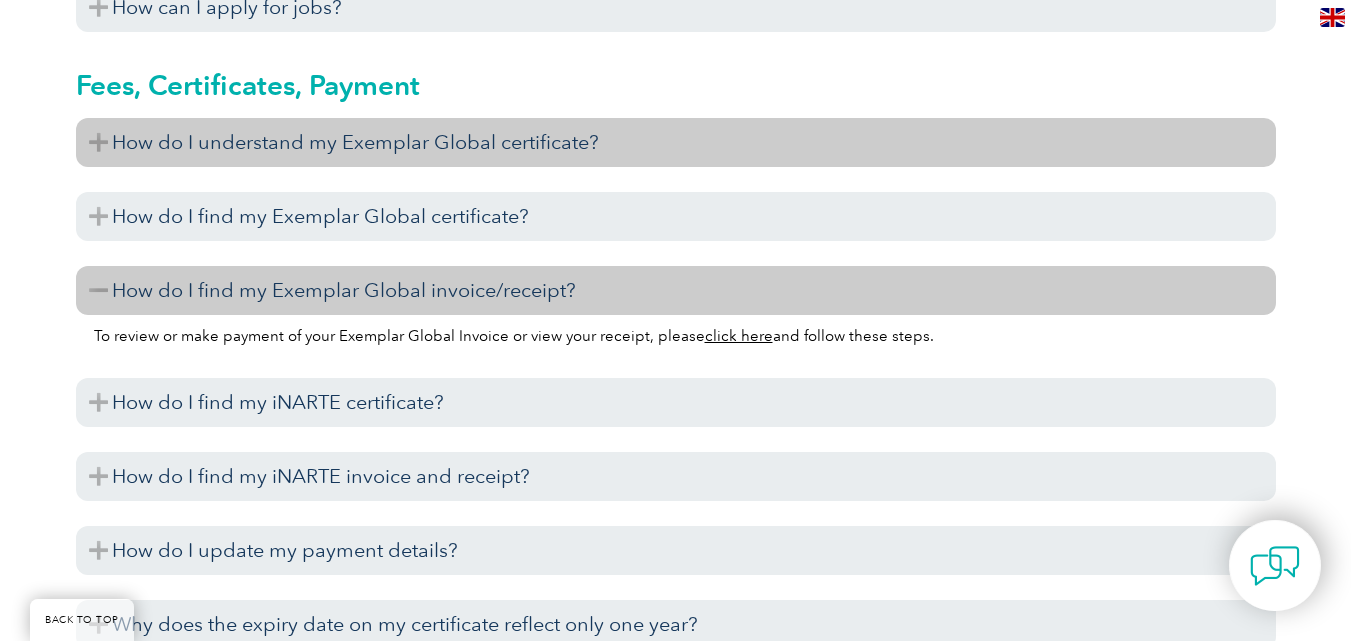 click on "How do I understand my Exemplar Global certificate?" at bounding box center (676, 142) 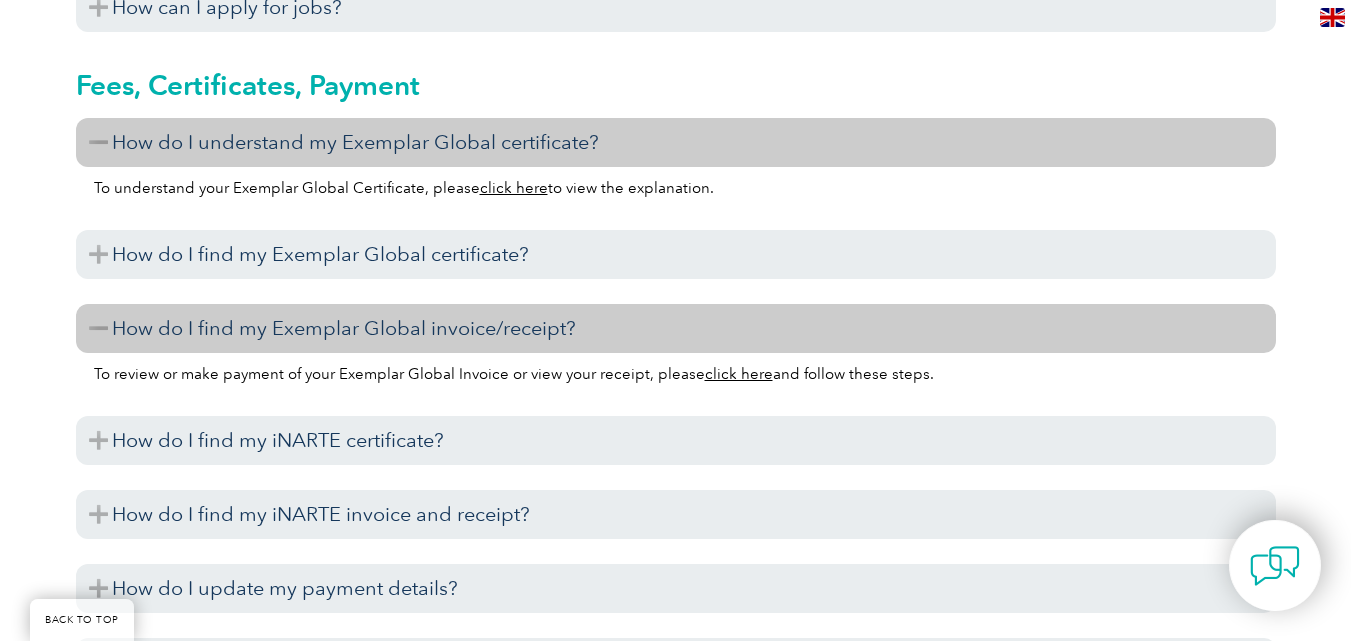 click on "click here" at bounding box center (514, 188) 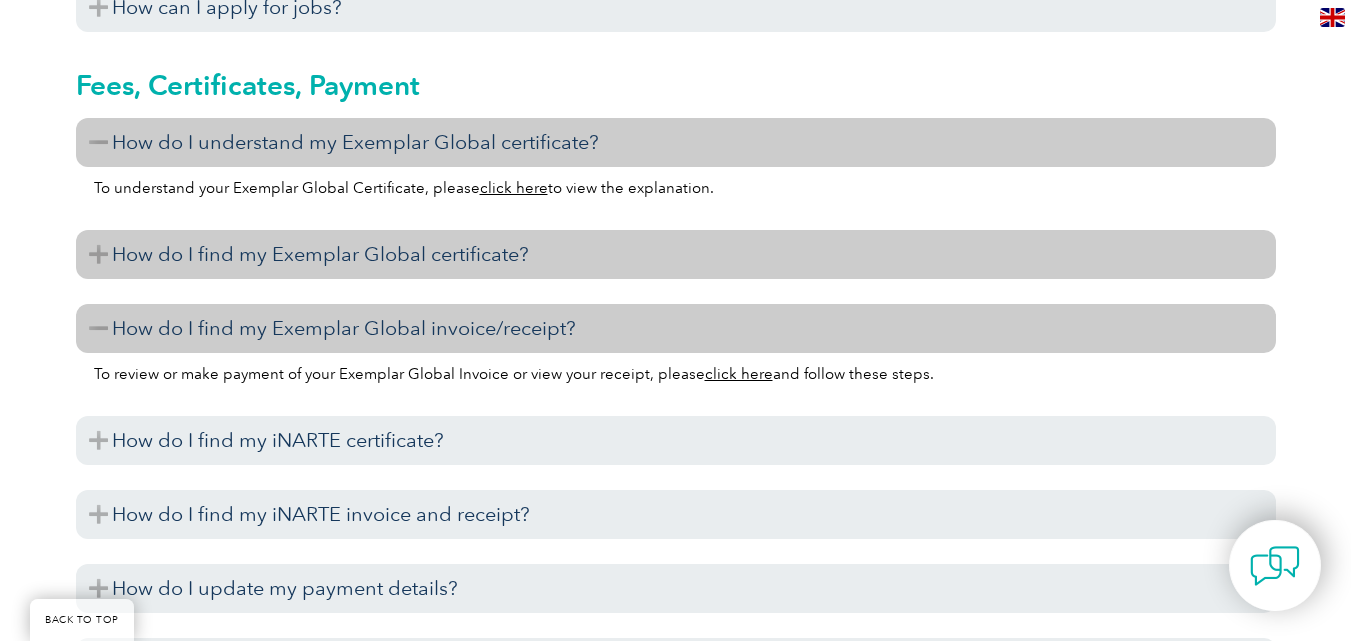 click on "How do I find my Exemplar Global certificate?" at bounding box center [676, 254] 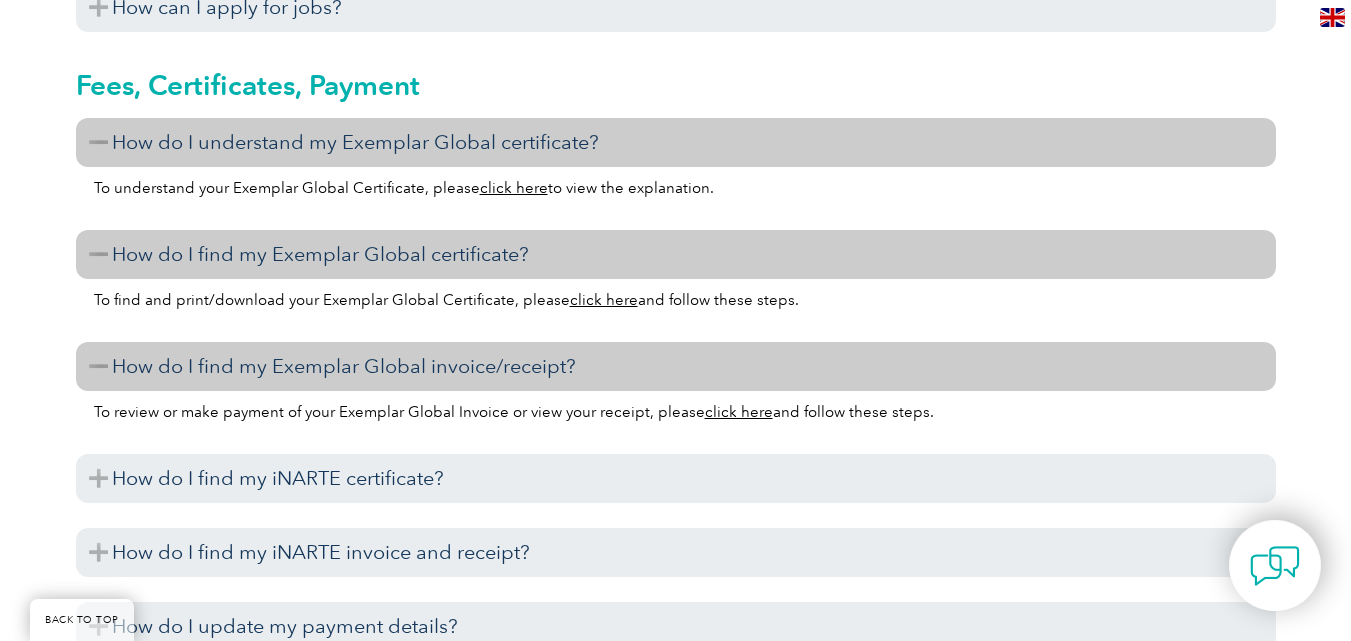 click on "click here" at bounding box center [604, 300] 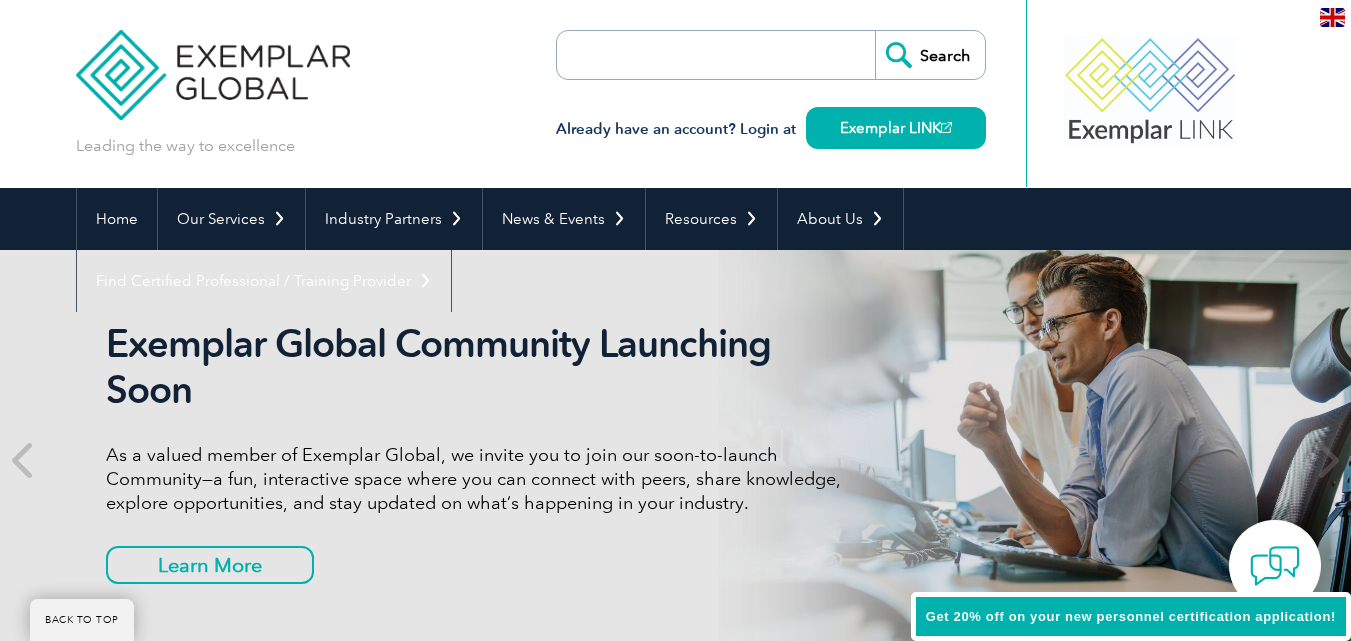 scroll, scrollTop: 2603, scrollLeft: 0, axis: vertical 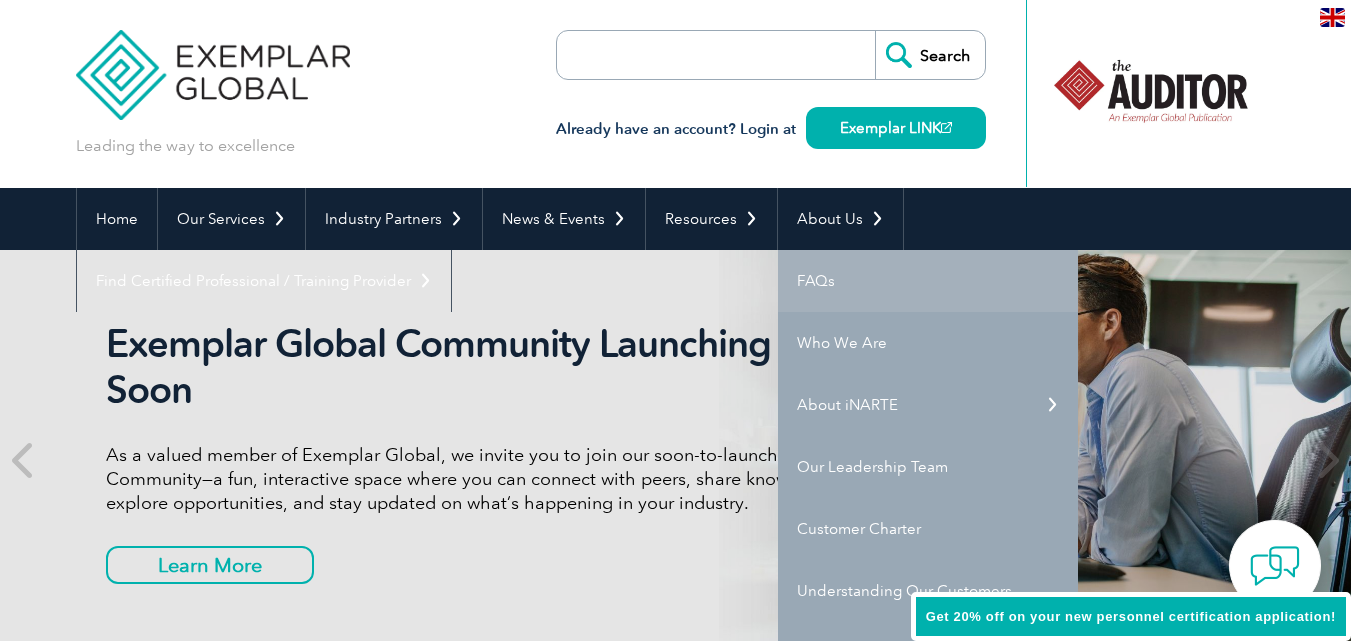 click on "FAQs" at bounding box center [928, 281] 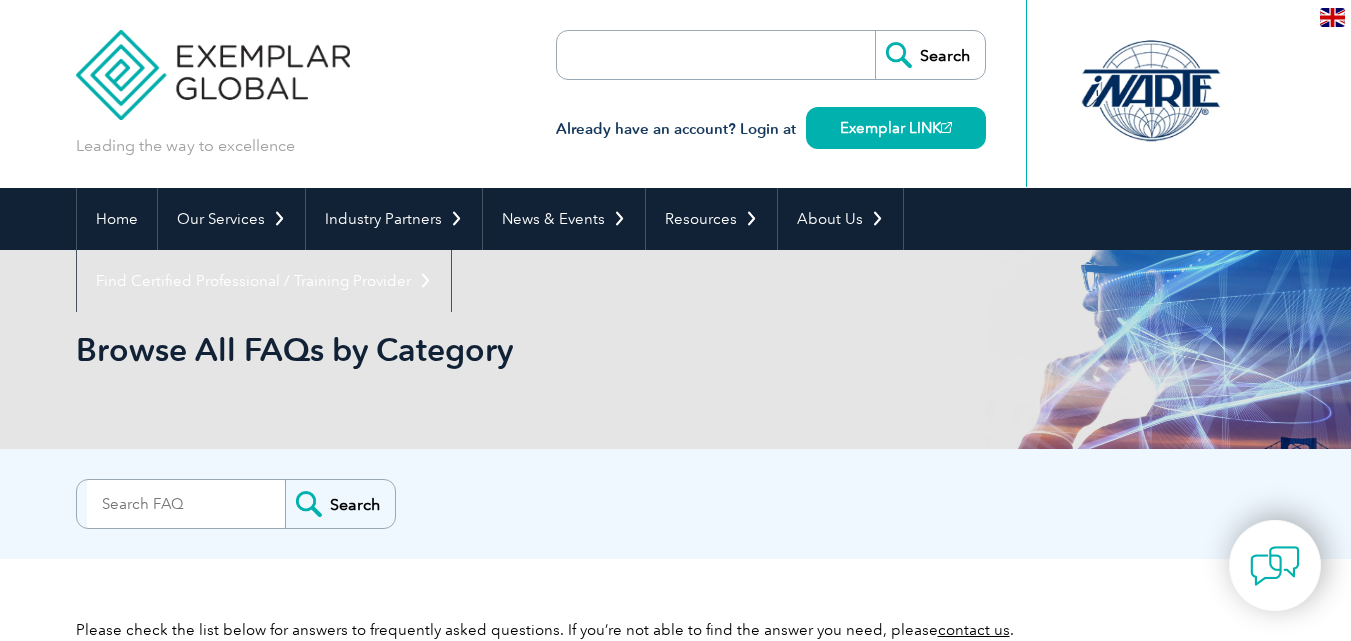scroll, scrollTop: 0, scrollLeft: 0, axis: both 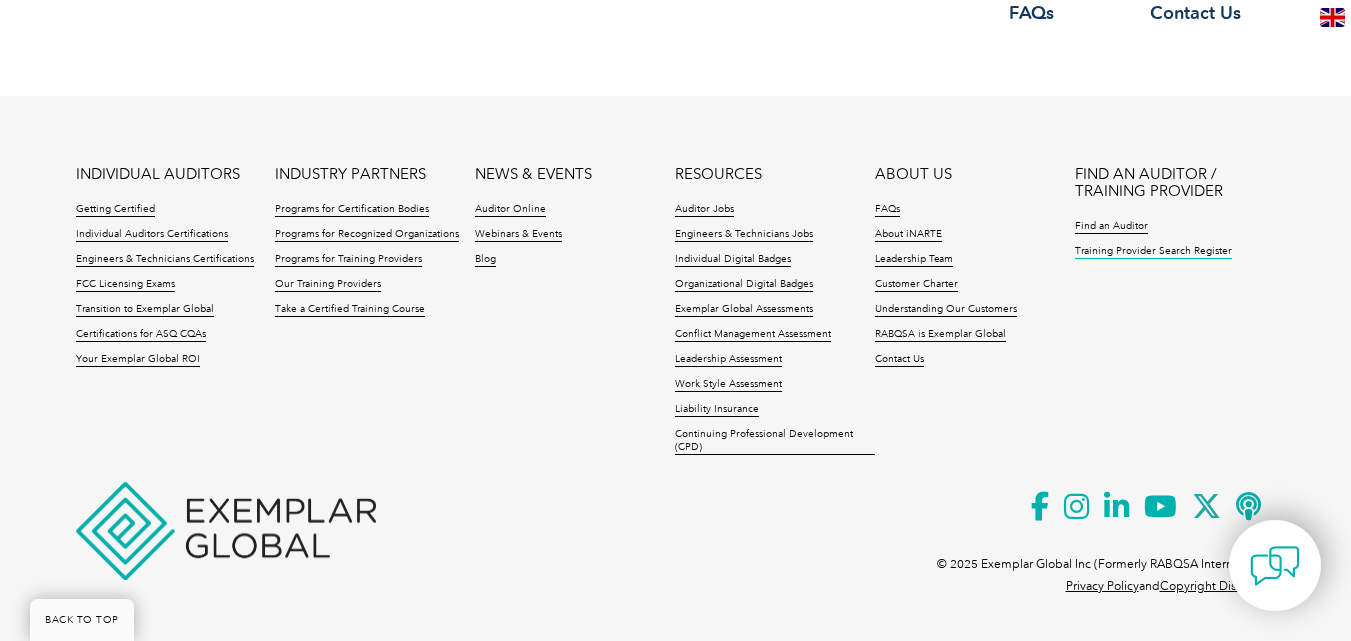 click on "Training Provider Search Register" at bounding box center [1153, 252] 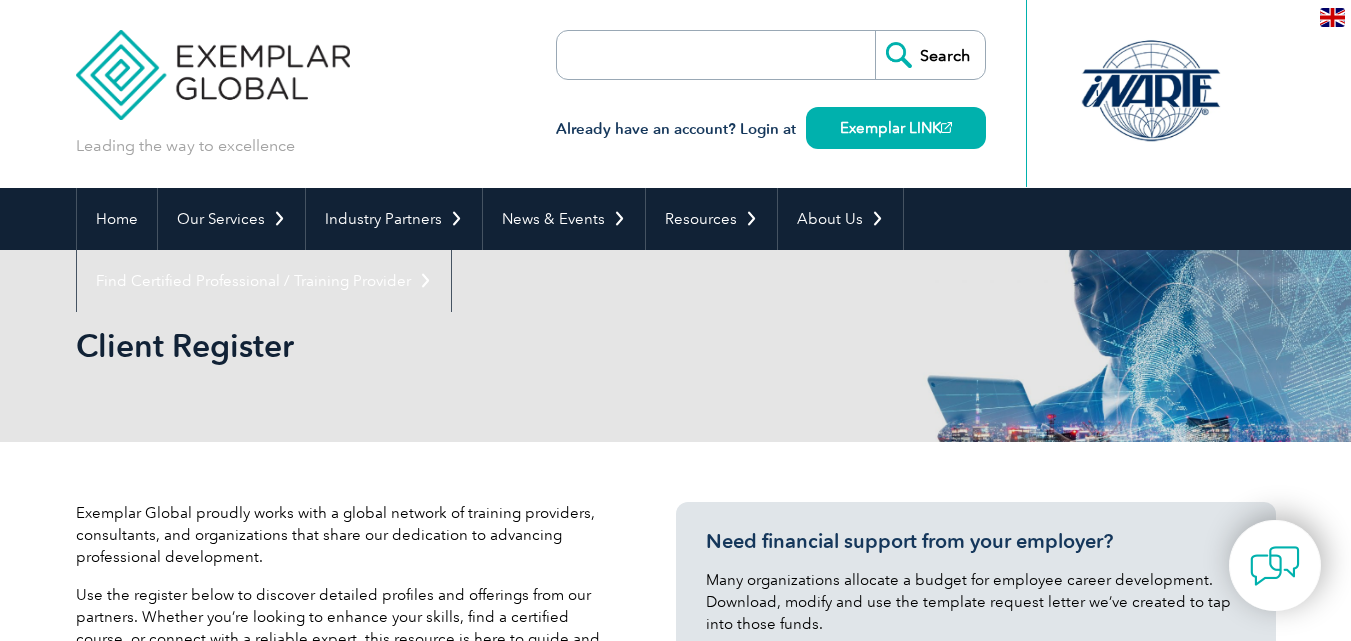 scroll, scrollTop: 0, scrollLeft: 0, axis: both 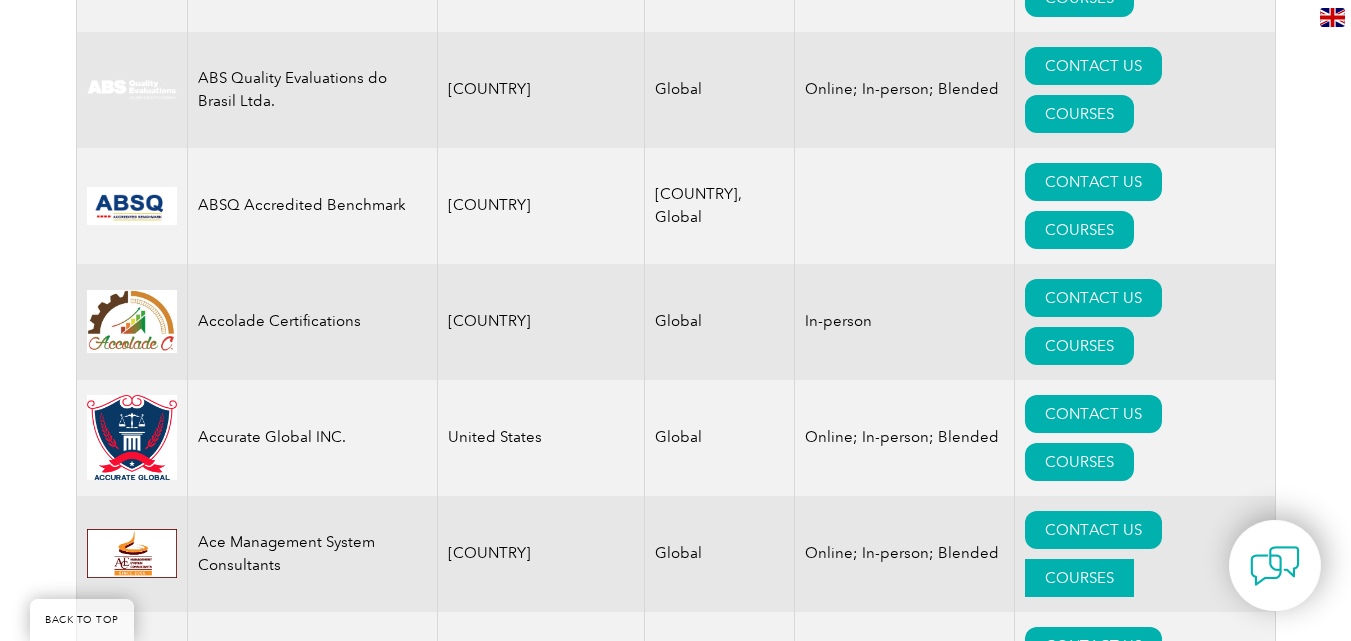 click on "COURSES" at bounding box center (1079, 578) 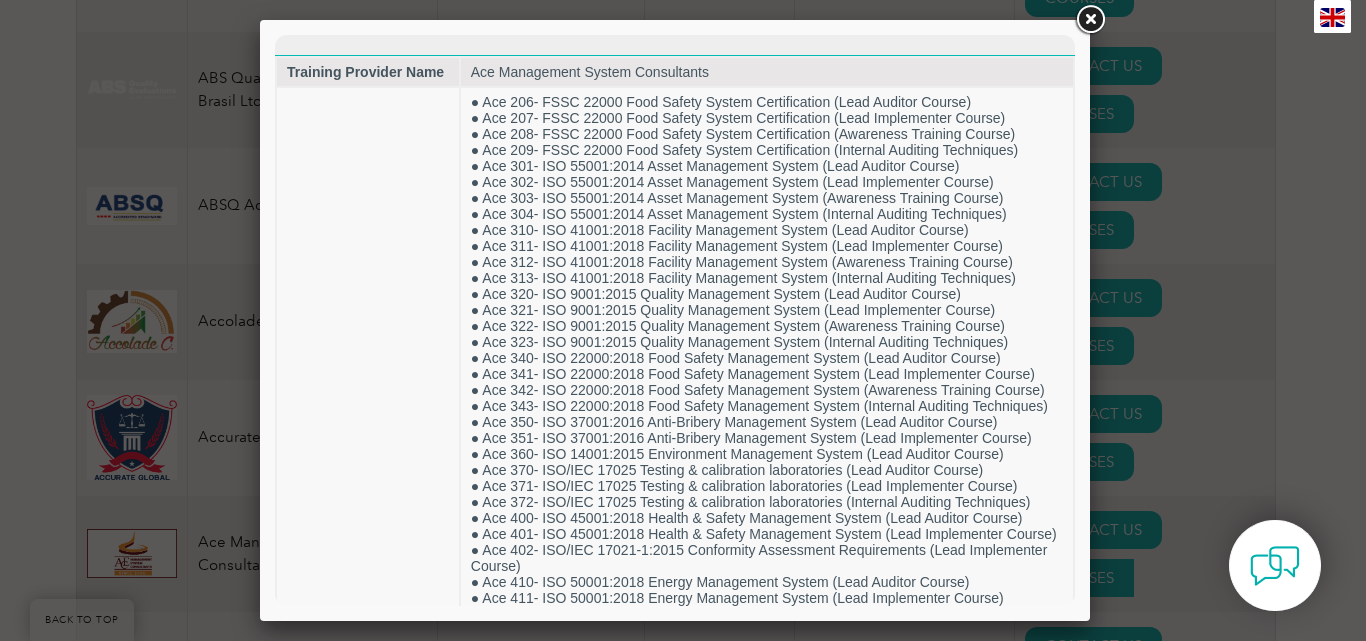 scroll, scrollTop: 0, scrollLeft: 0, axis: both 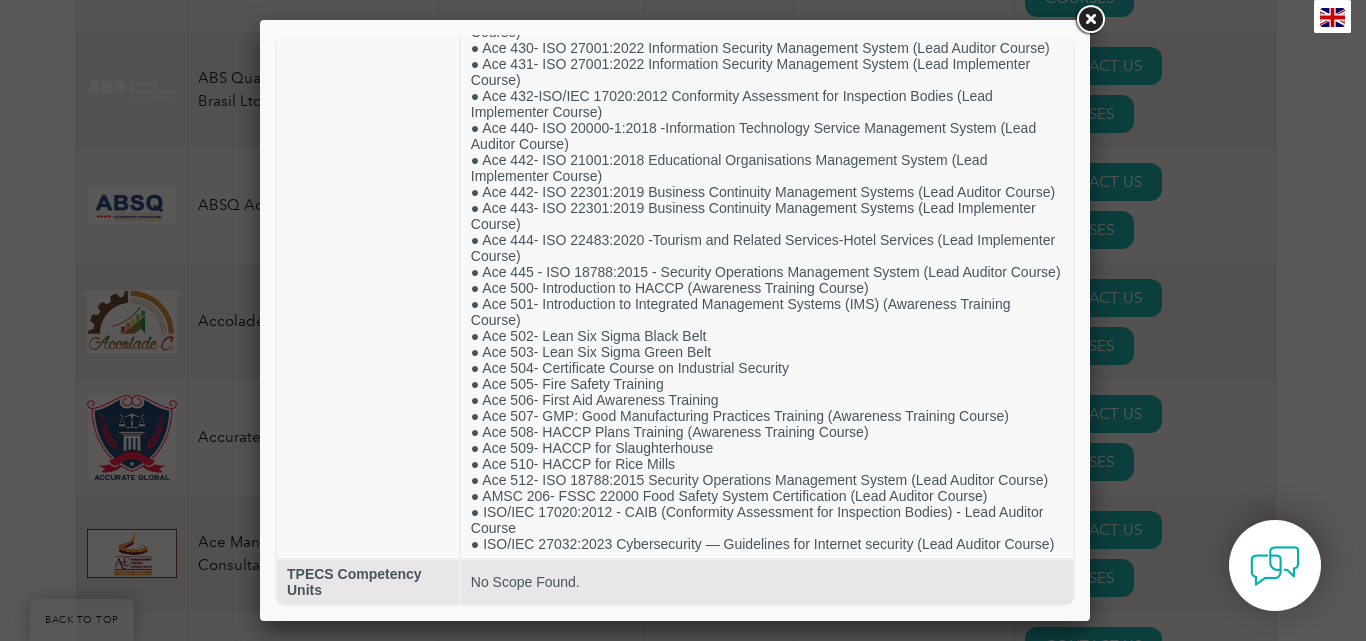 click at bounding box center (683, 320) 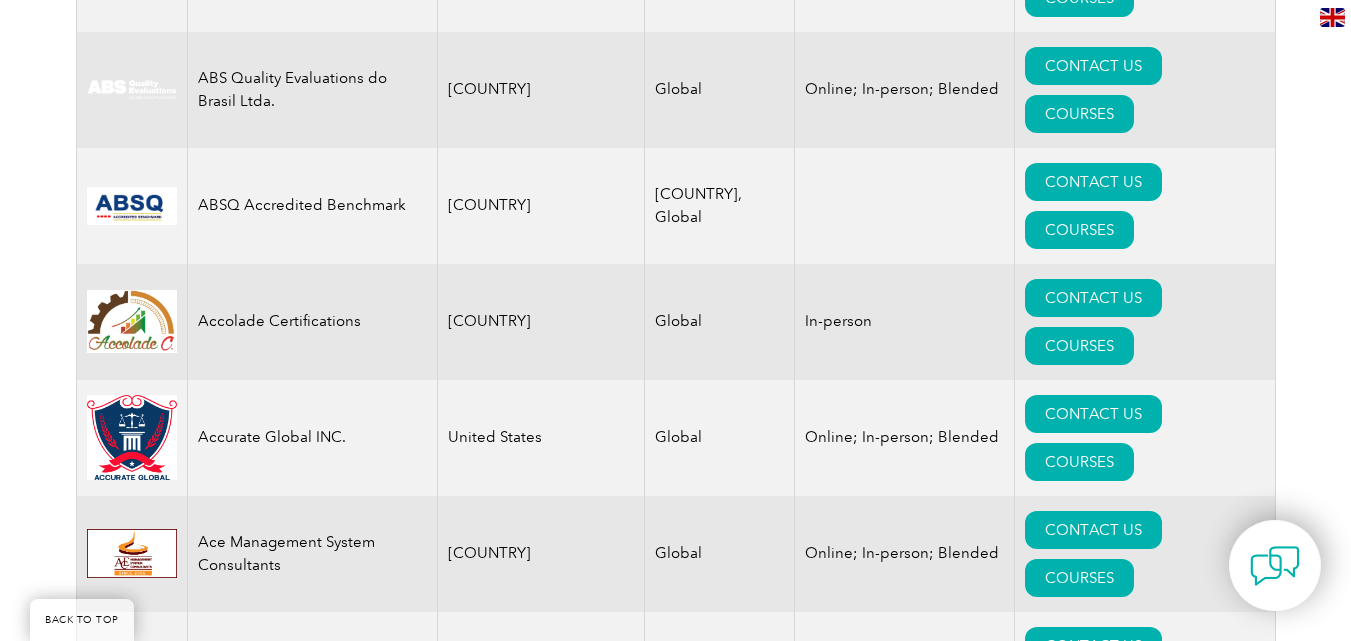 click on "CONTACT US" at bounding box center (1093, 878) 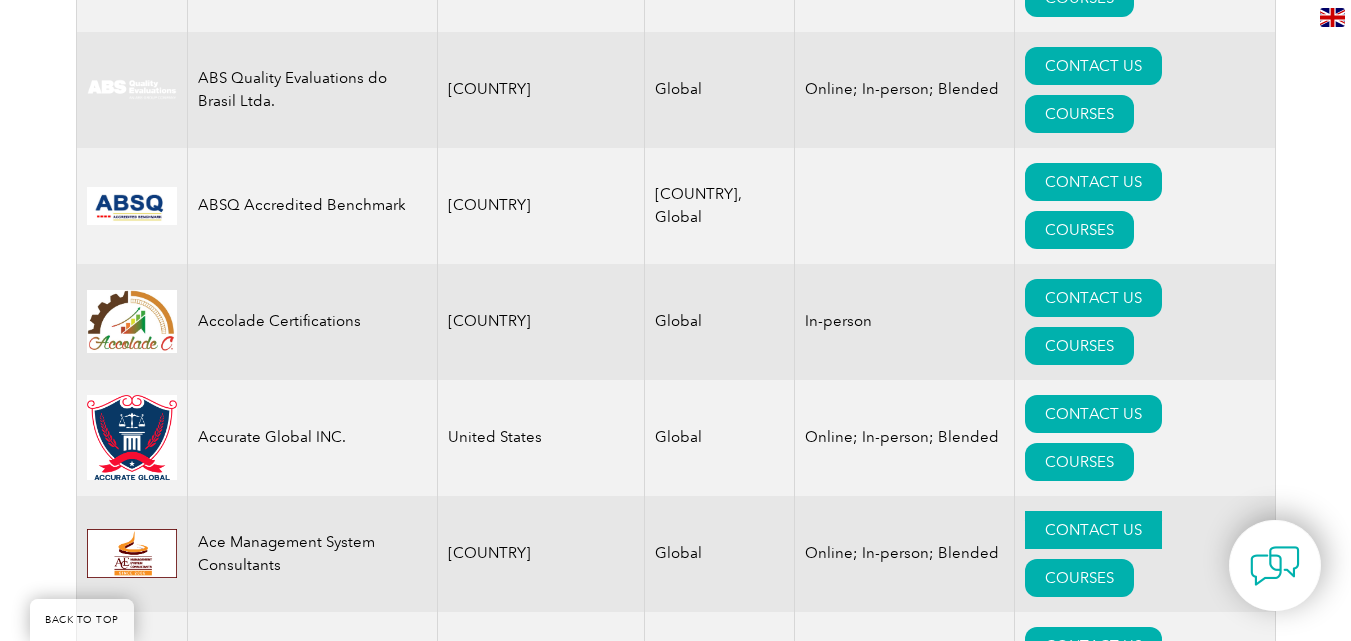 click on "CONTACT US" at bounding box center [1093, 530] 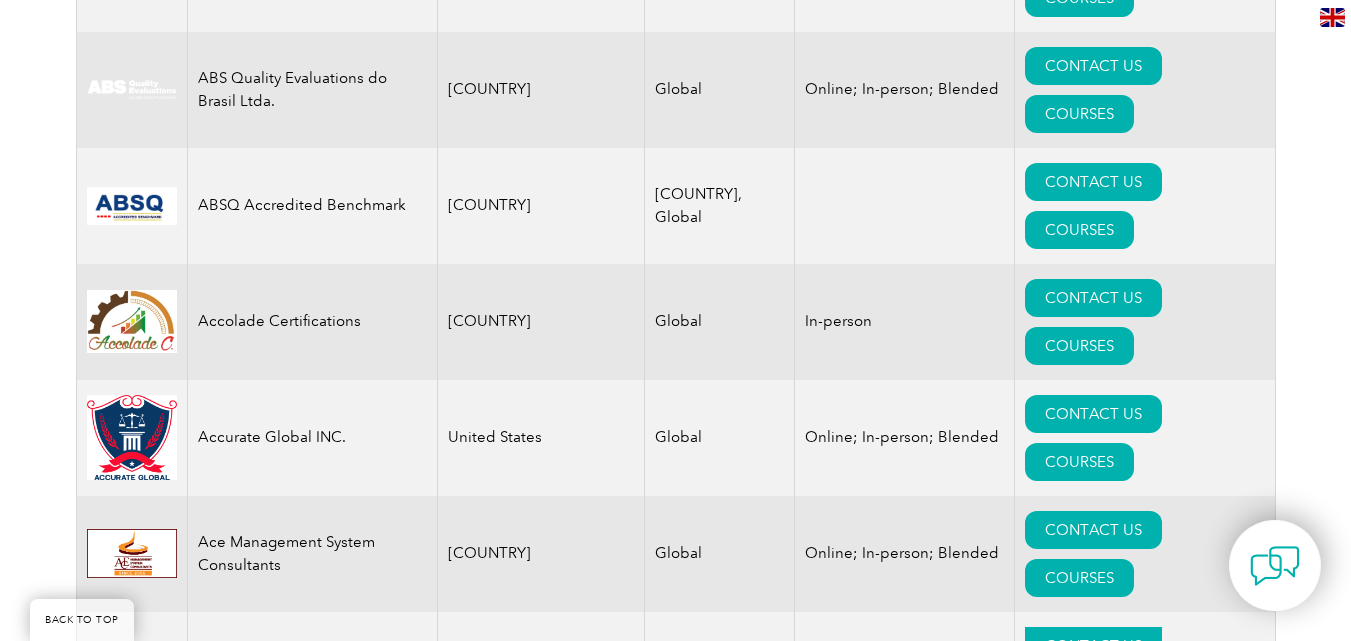 click on "CONTACT US" at bounding box center (1093, 646) 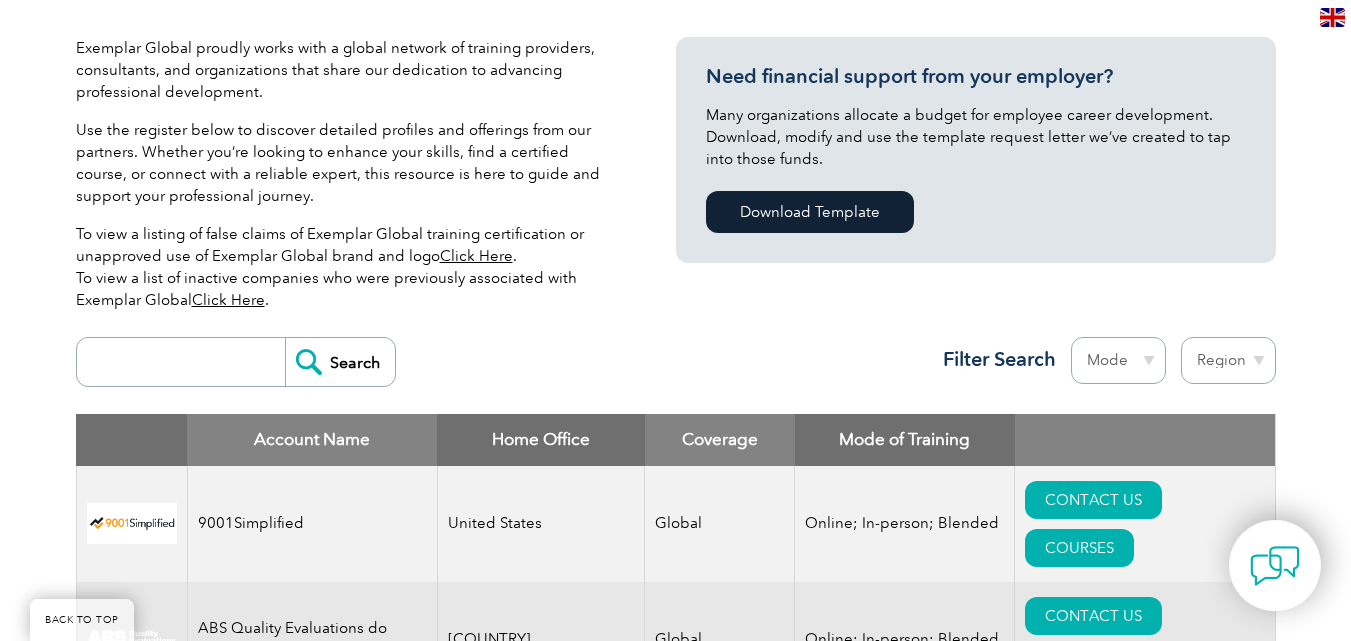 scroll, scrollTop: 0, scrollLeft: 0, axis: both 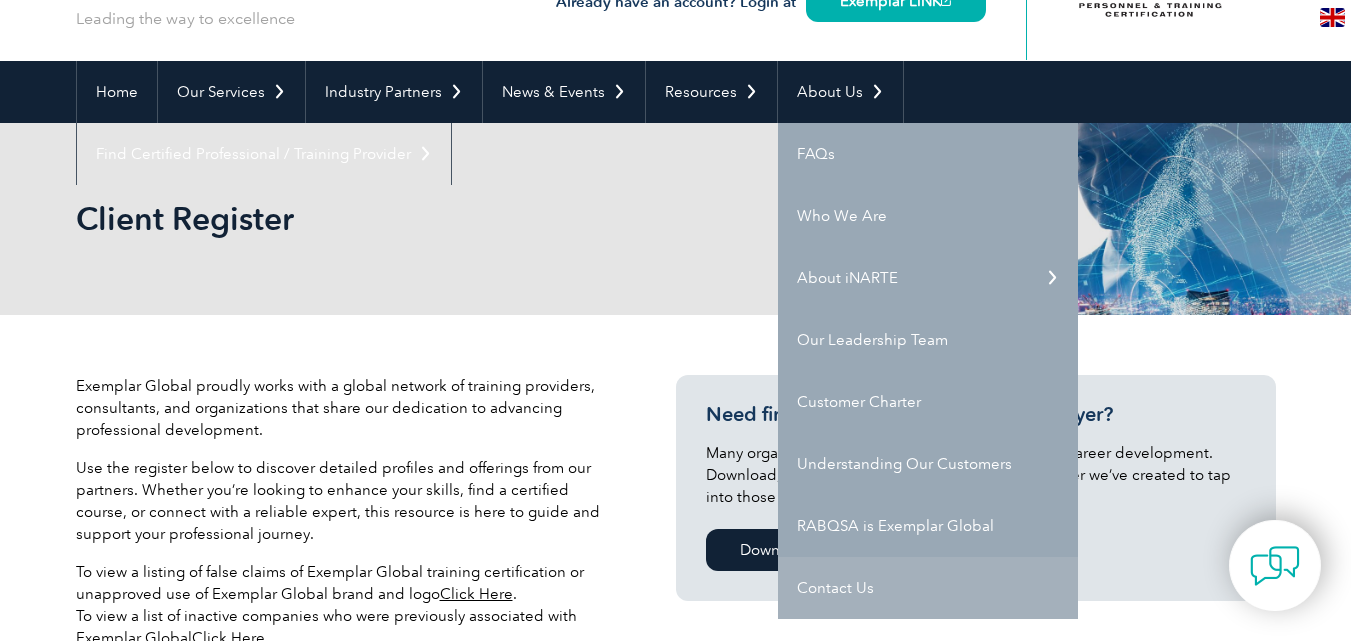 click on "Contact Us" at bounding box center (928, 588) 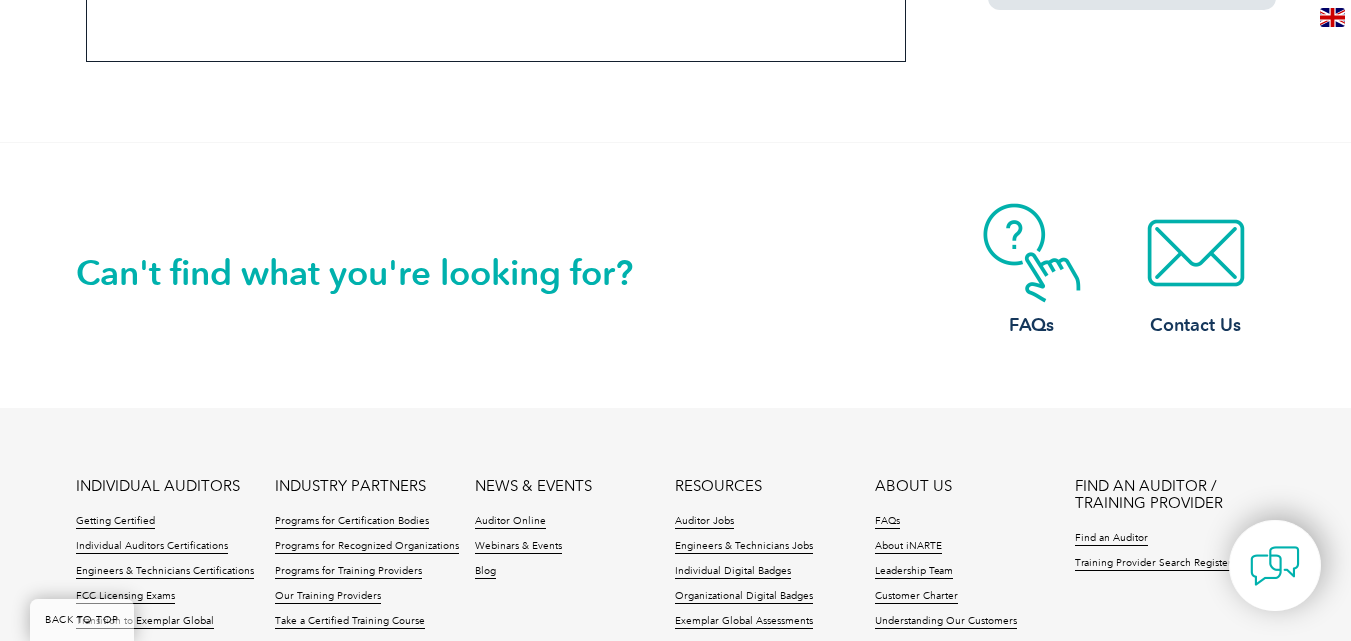 scroll, scrollTop: 1832, scrollLeft: 0, axis: vertical 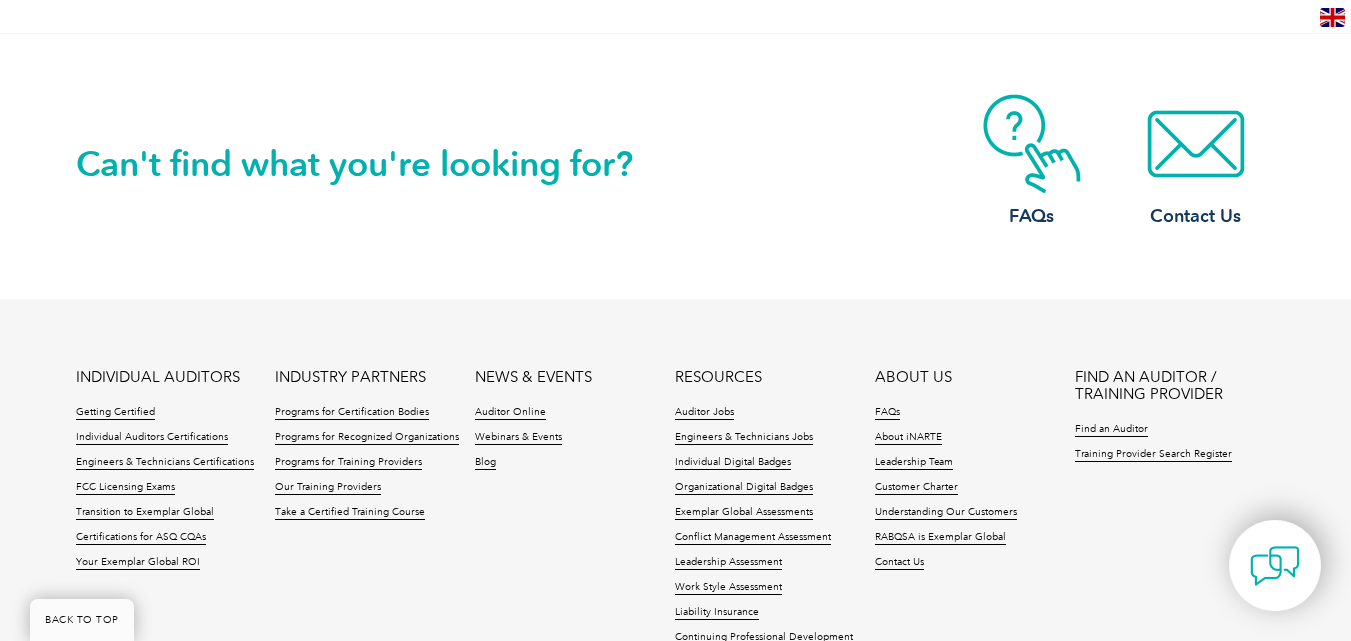 click on "BACK TO TOP              Leading the way to excellence                                                                                                                 Search       Already have an account? Login at  Exemplar LINK        ▼                            Home   Our Services     Getting Certified   Individual Certifications   Engineers & Technicians Certifications   FCC Licensing Exams   Transition Your Certification   Certifications for ASQ CQAs   Your Exemplar Global ROI     ▼   Industry Partners     Programs for Certification Bodies   Programs for Recognized Organizations   Programs for Training Providers   Program for Consulting Group   Certification Add-On (CAO) Program   Our Training Providers   Take a Certified Training Course     ▼   News & Events     Auditor Online   Webinars   Blog and News   Event Calendar     ▼   Resources     Career Center     Auditors Jobs   Engineers & Technicians Jobs     ▼   Digital Badging     Individual Digital Badges       ▼" at bounding box center [675, -494] 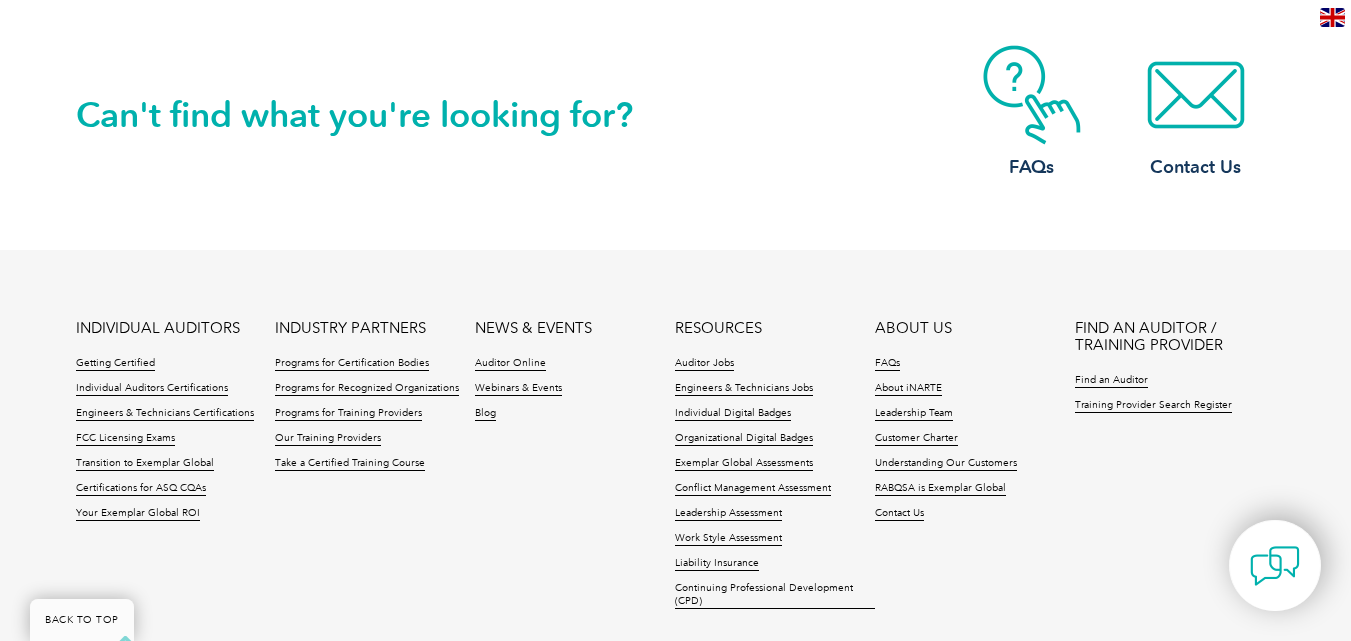 scroll, scrollTop: 2035, scrollLeft: 0, axis: vertical 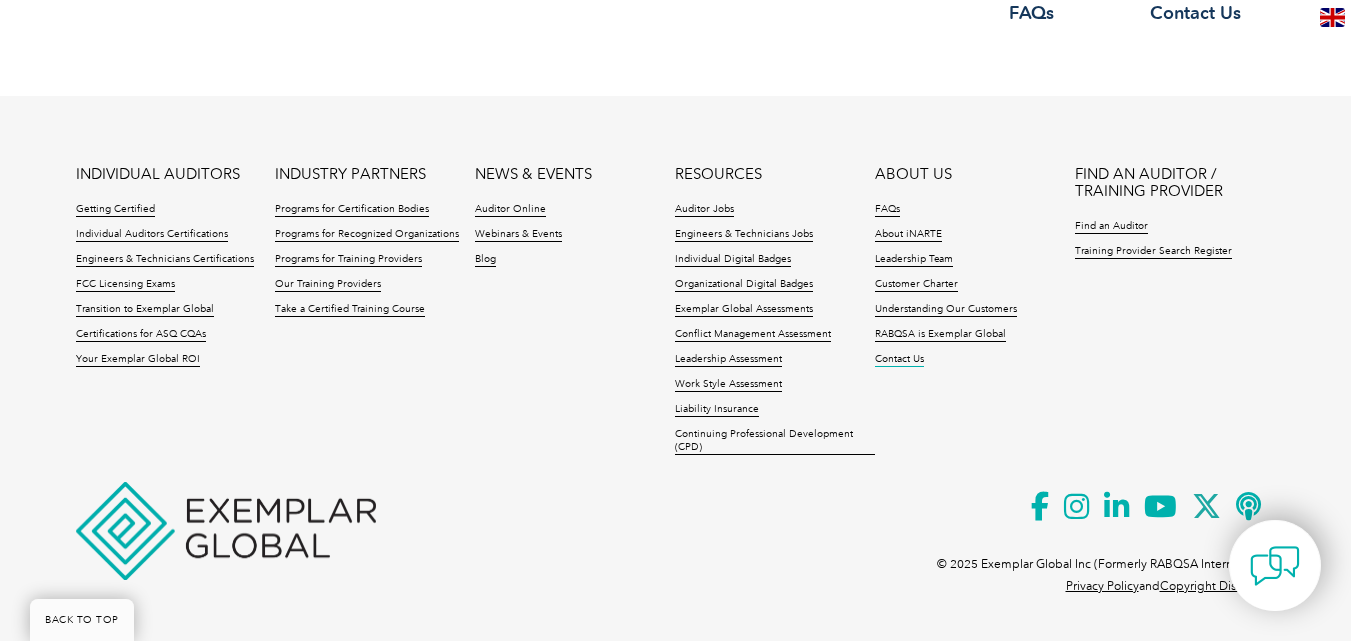 click on "Contact Us" at bounding box center [899, 360] 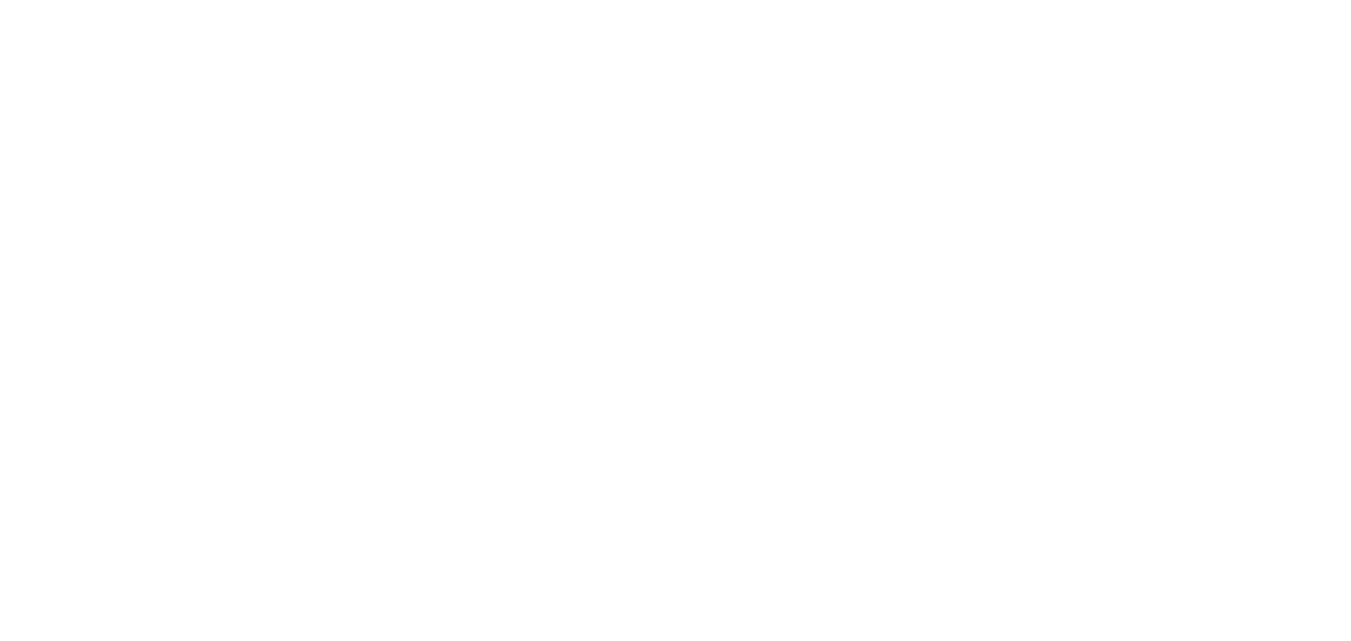 scroll, scrollTop: 0, scrollLeft: 0, axis: both 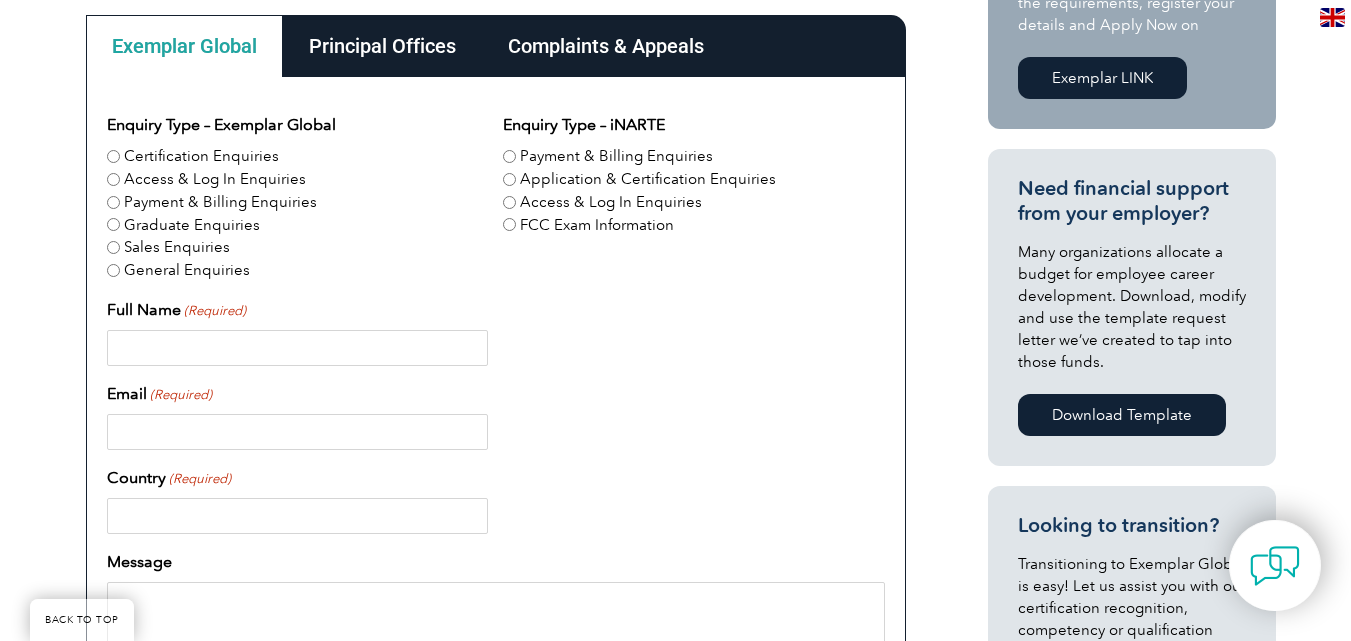 click on "Principal Offices" at bounding box center [382, 46] 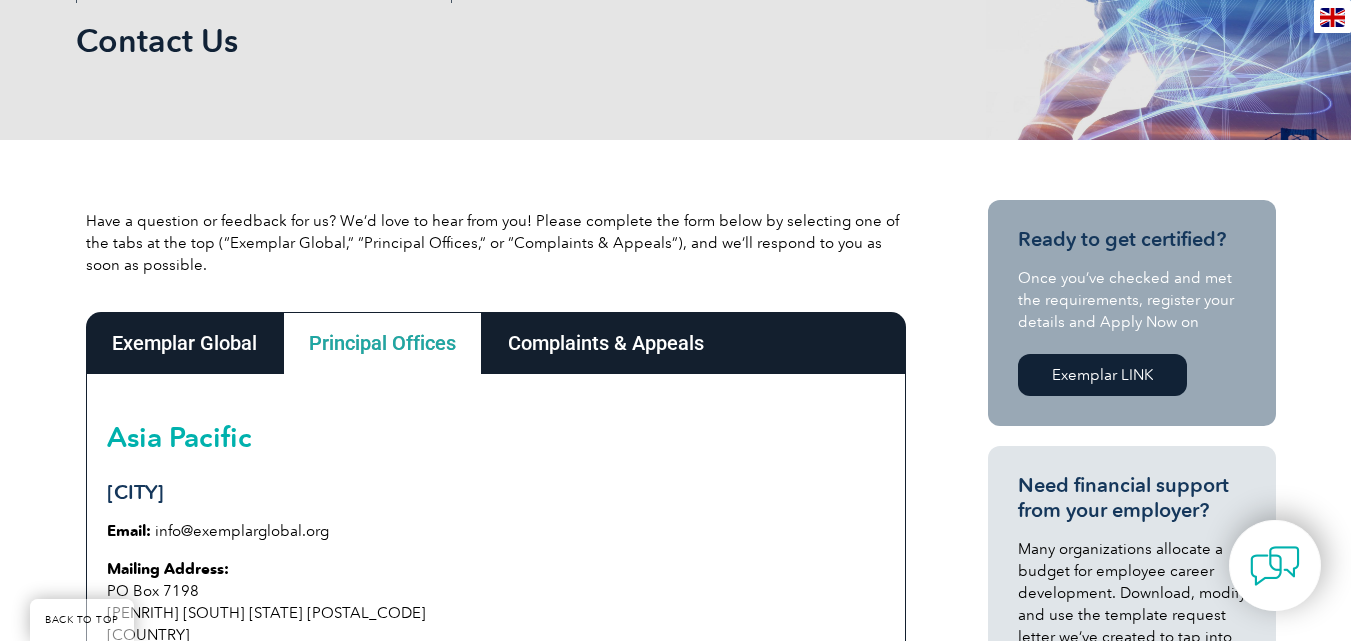 scroll, scrollTop: 267, scrollLeft: 0, axis: vertical 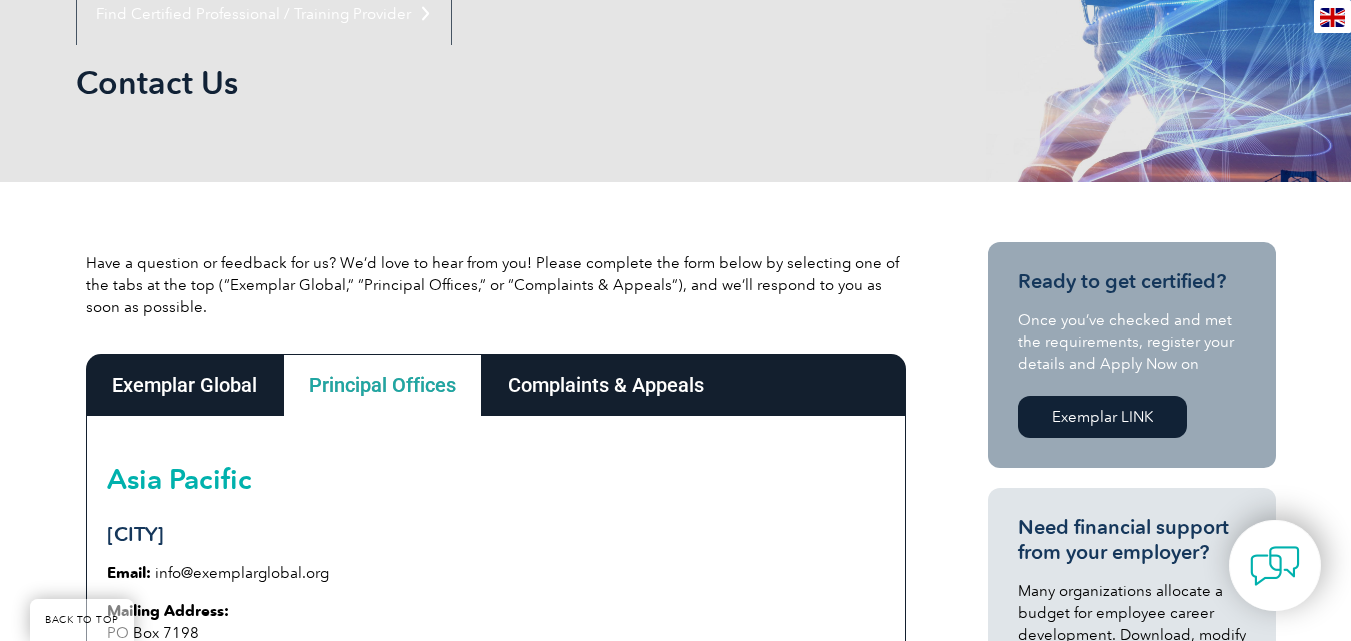 click on "Complaints & Appeals" at bounding box center (606, 385) 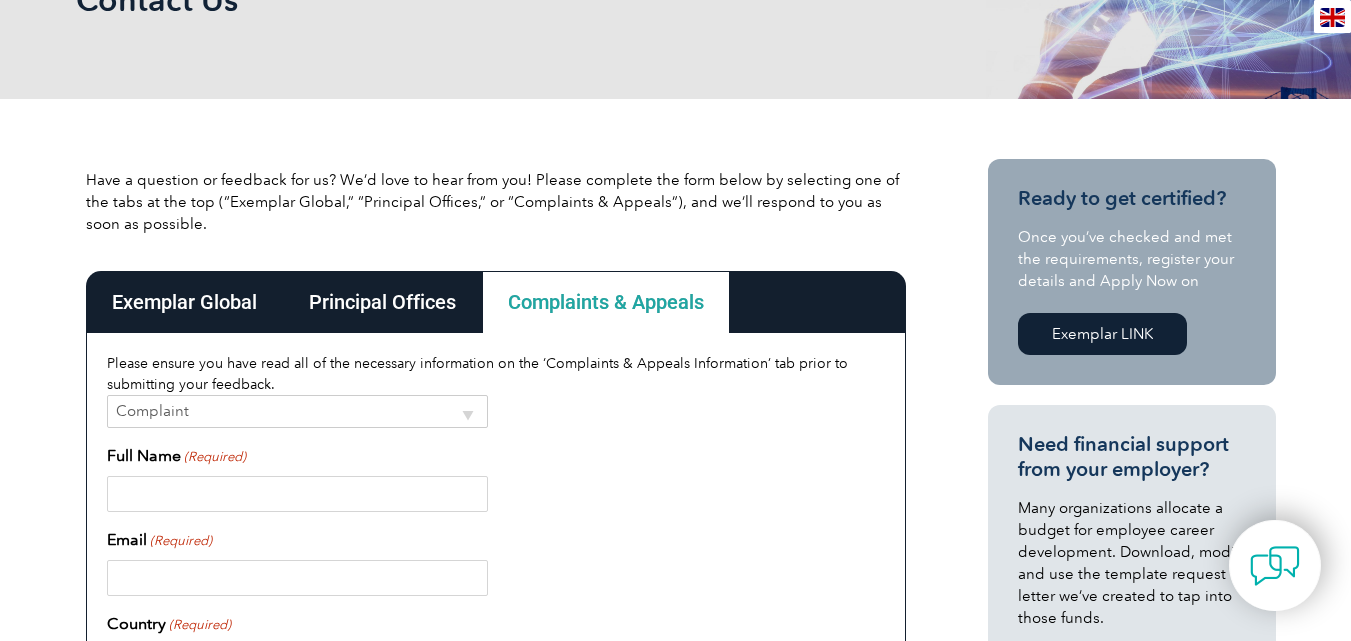 scroll, scrollTop: 0, scrollLeft: 0, axis: both 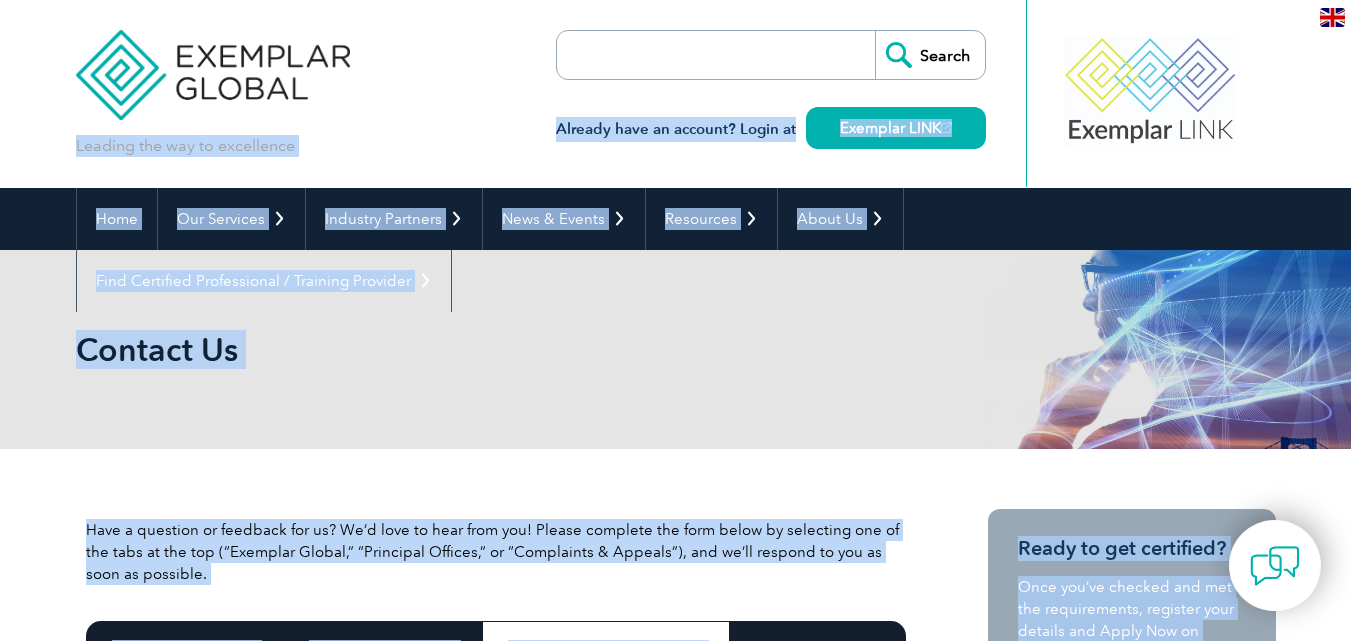 drag, startPoint x: 1342, startPoint y: 68, endPoint x: 1358, endPoint y: 177, distance: 110.16805 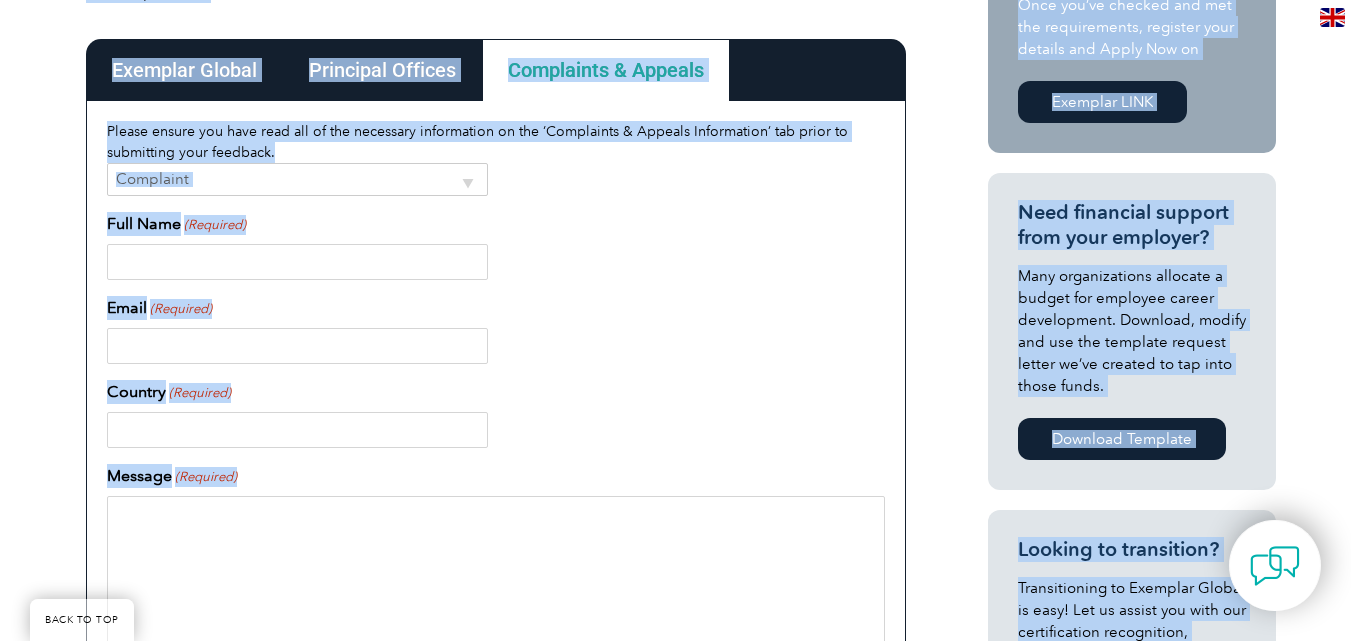 scroll, scrollTop: 769, scrollLeft: 0, axis: vertical 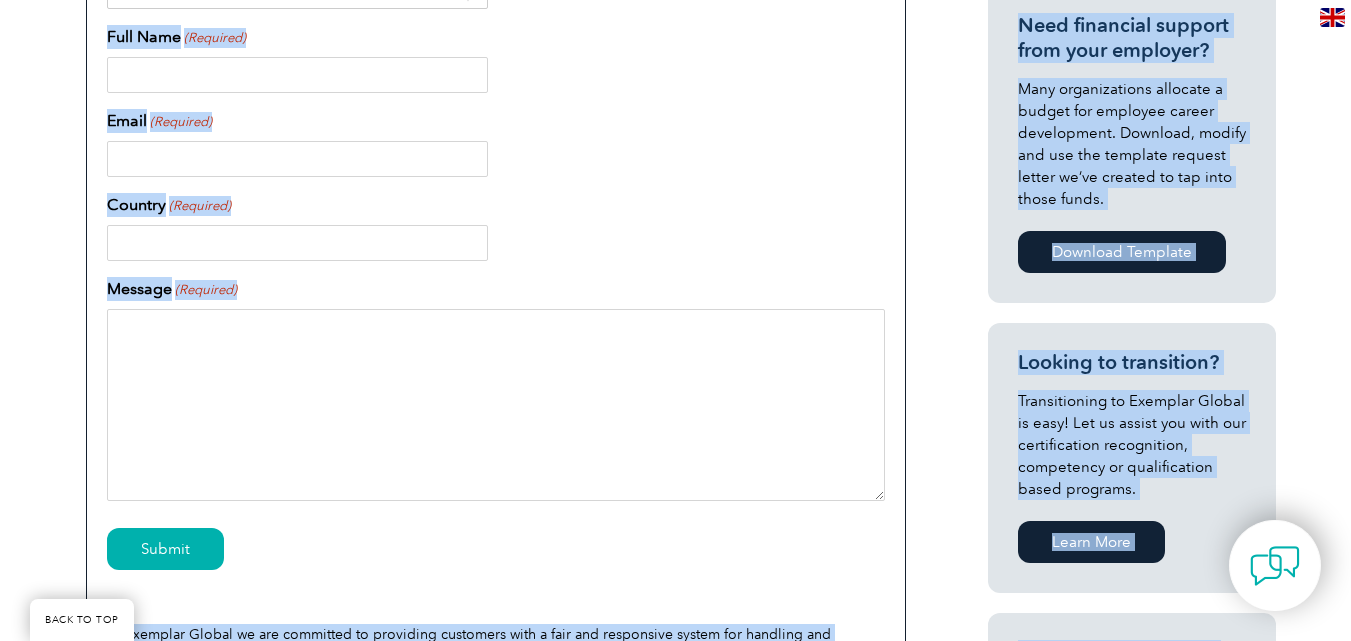 click on "BACK TO TOP" at bounding box center (82, 620) 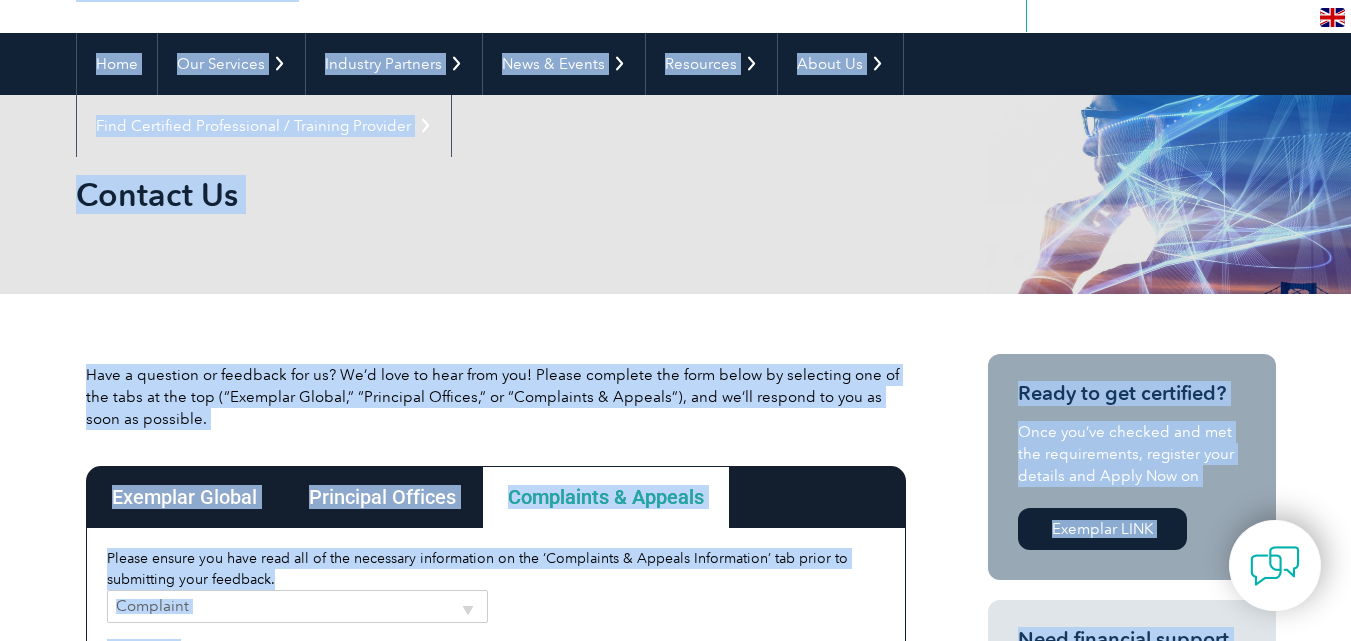 scroll, scrollTop: 0, scrollLeft: 0, axis: both 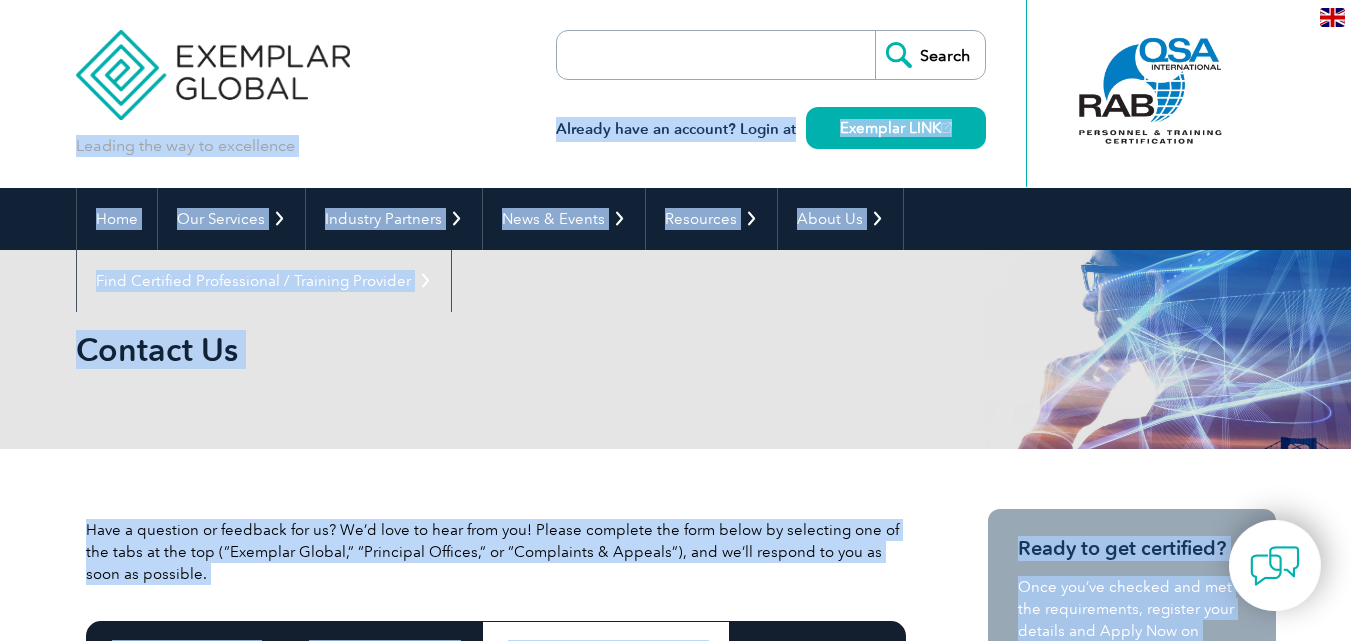 click on "Contact Us" at bounding box center (460, 349) 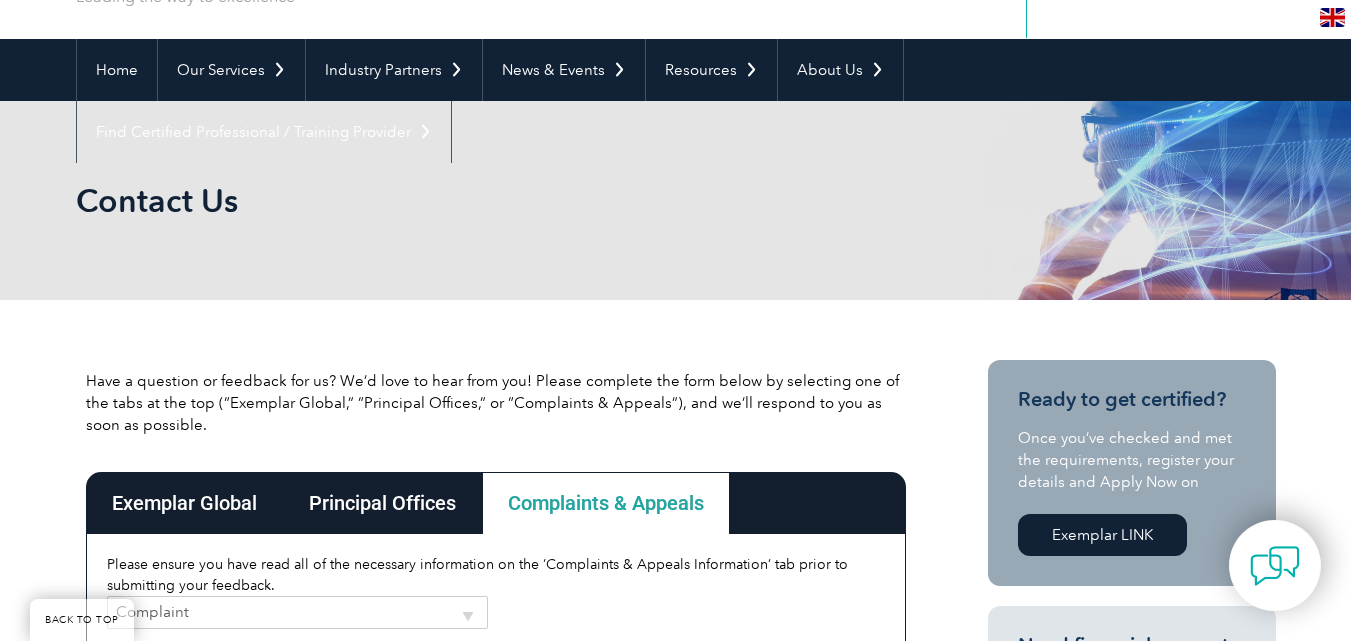 scroll, scrollTop: 285, scrollLeft: 0, axis: vertical 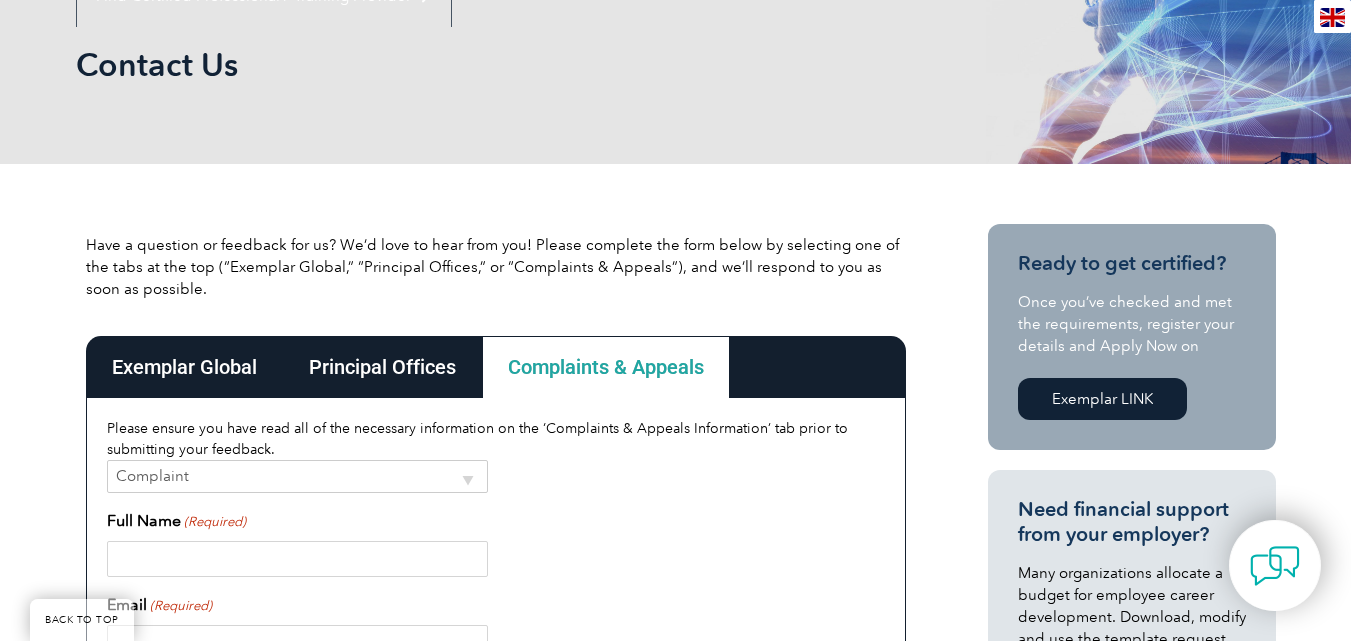 click on "Exemplar Global" at bounding box center (184, 367) 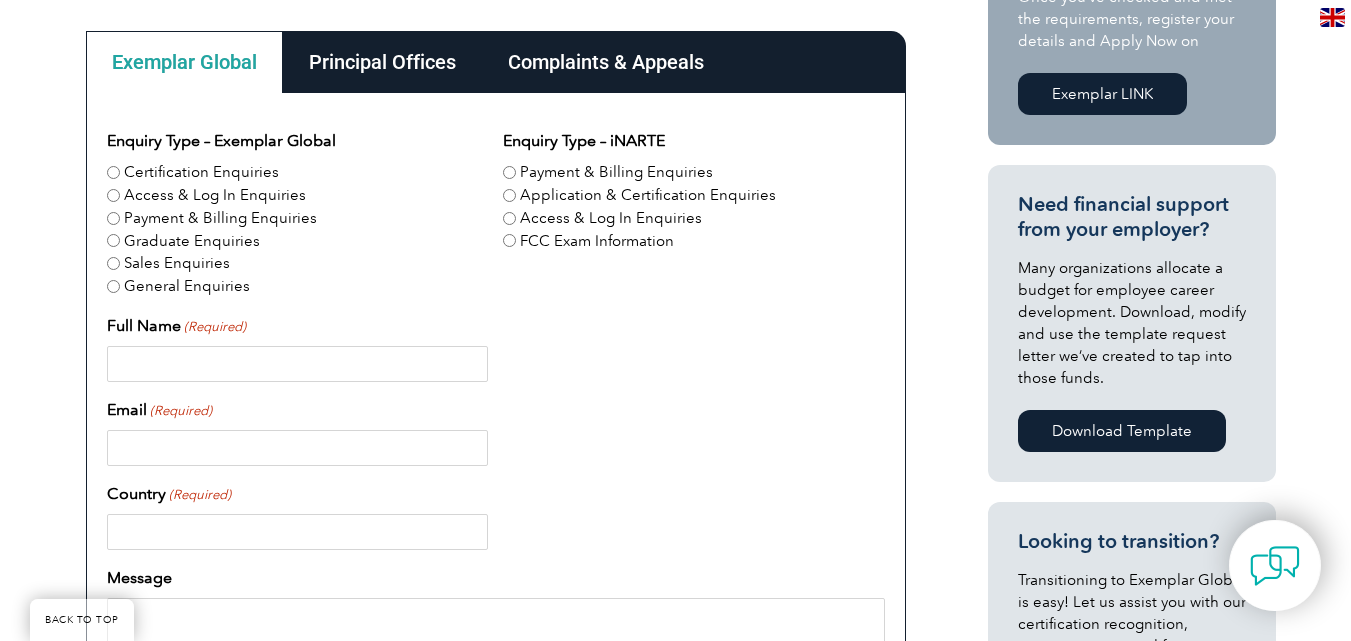scroll, scrollTop: 612, scrollLeft: 0, axis: vertical 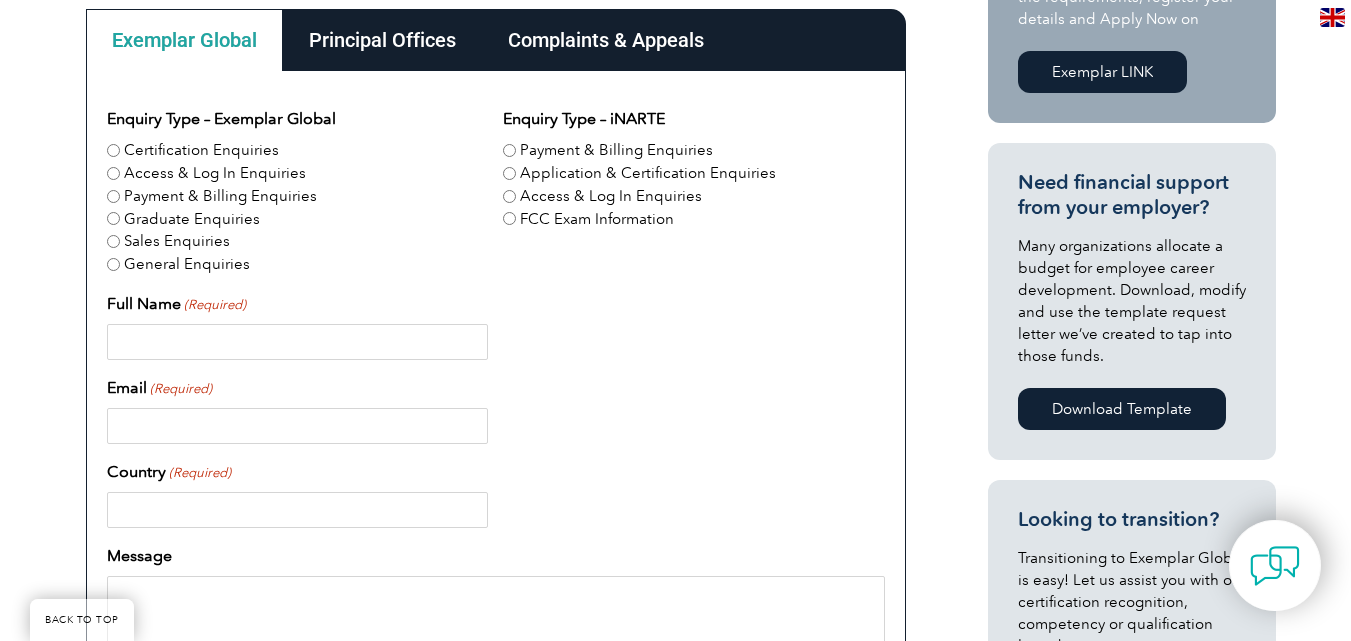 click on "Application & Certification Enquiries" at bounding box center [509, 173] 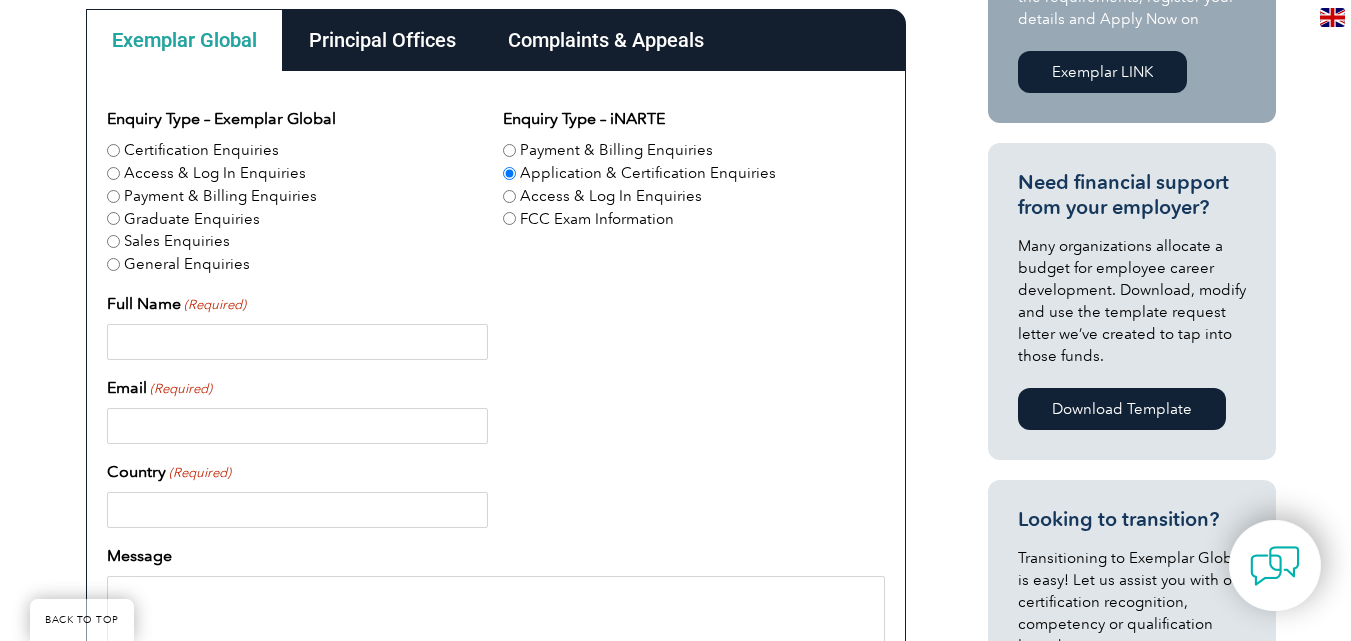 click on "Full Name (Required)" at bounding box center [297, 342] 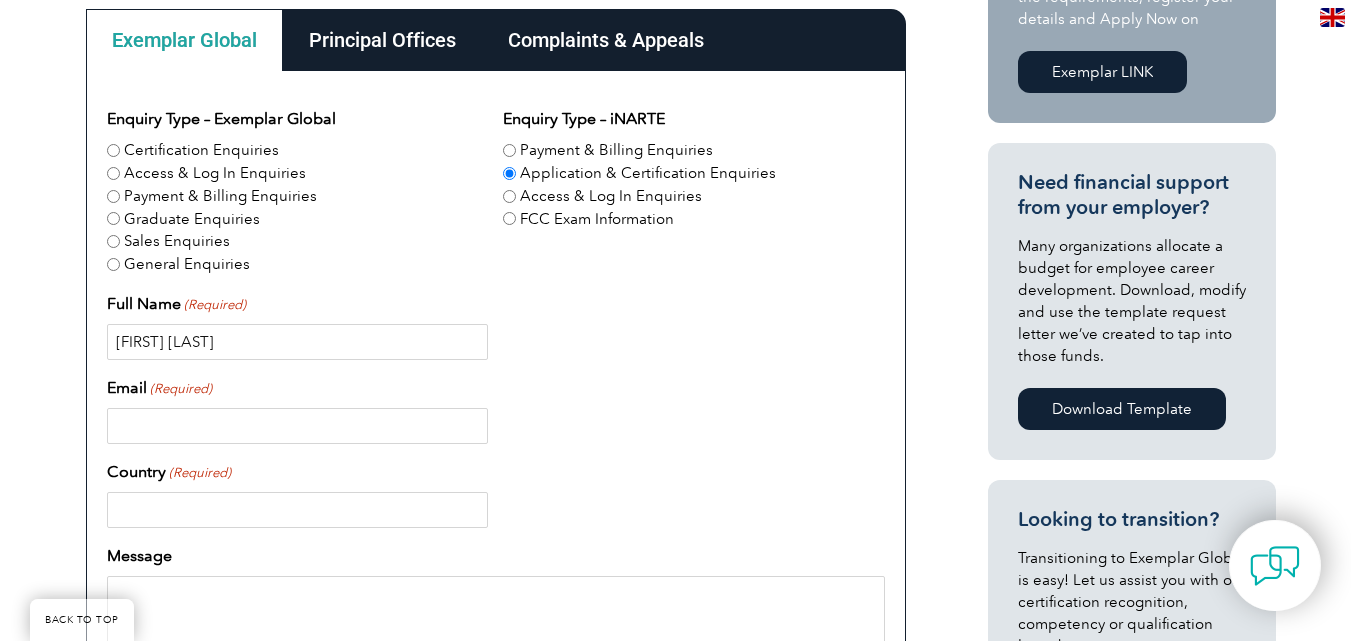click on "umar Habib" at bounding box center [297, 342] 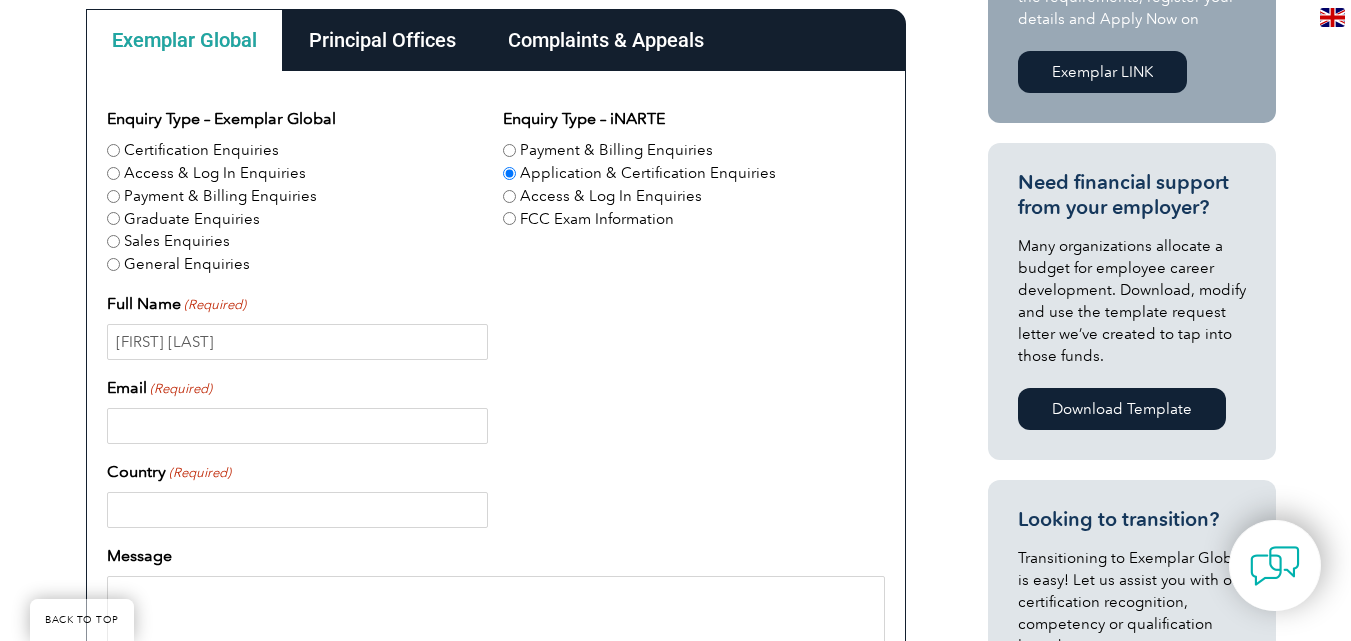 click on "Email (Required)" at bounding box center (297, 426) 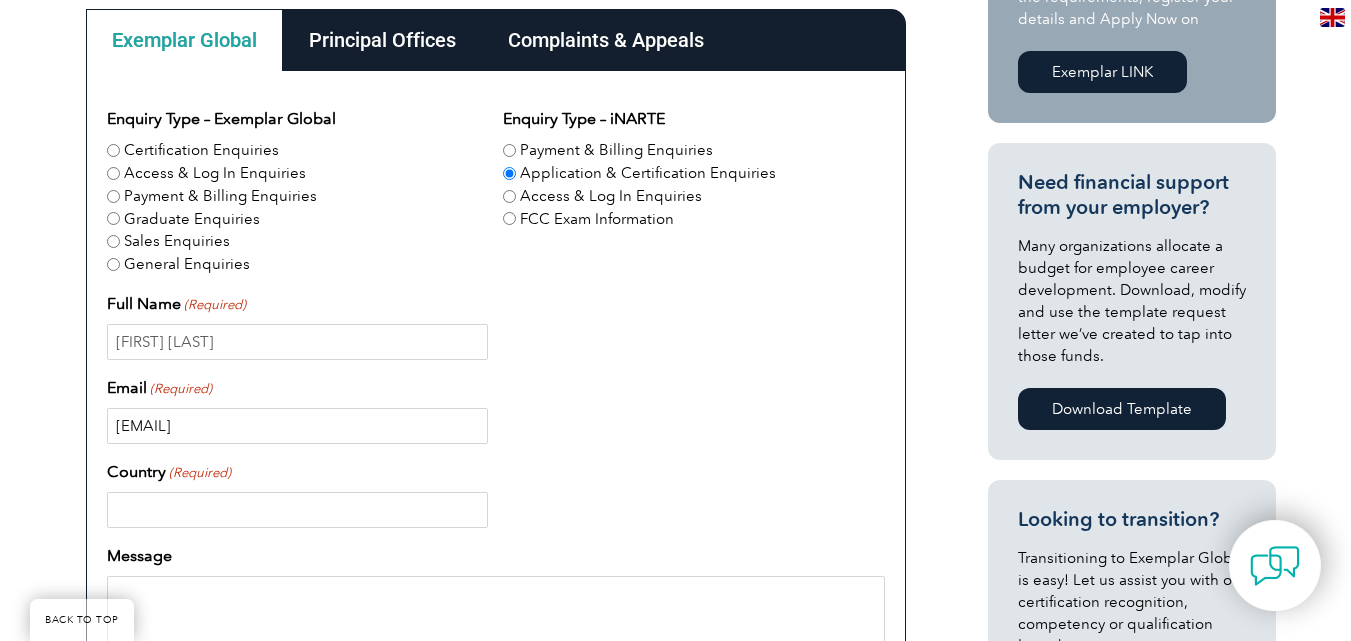 type on "umarpia4@gmail.com" 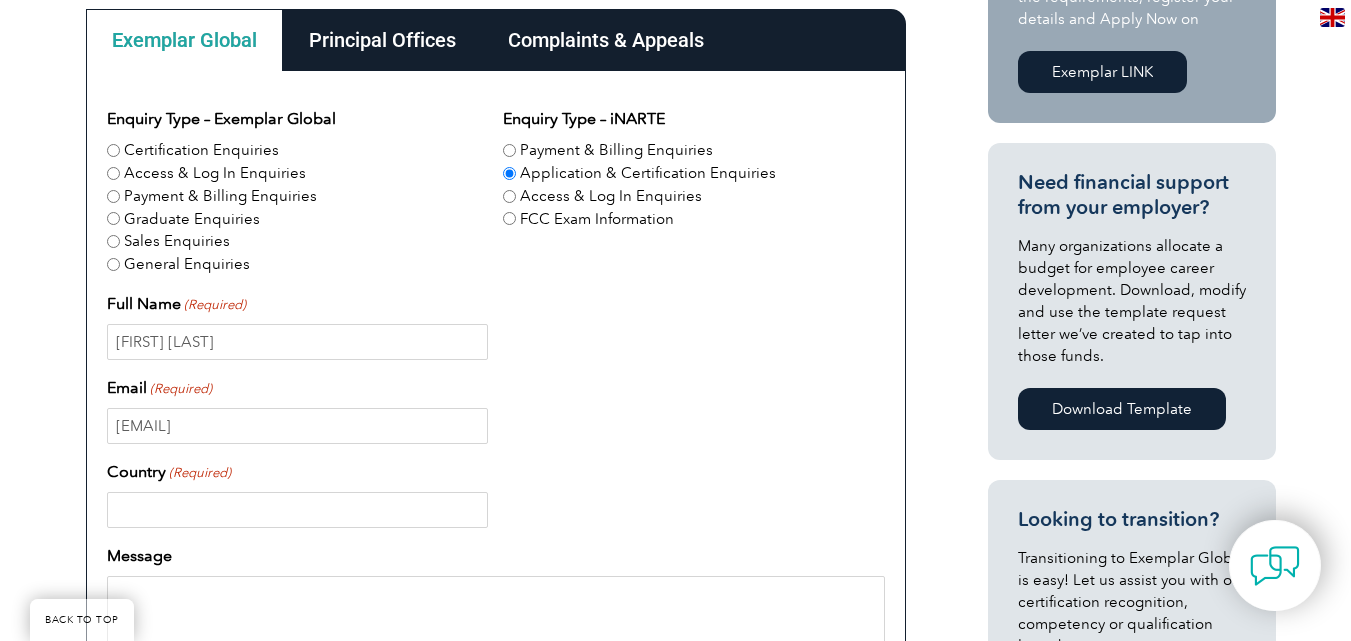 click on "Country (Required)" at bounding box center [297, 510] 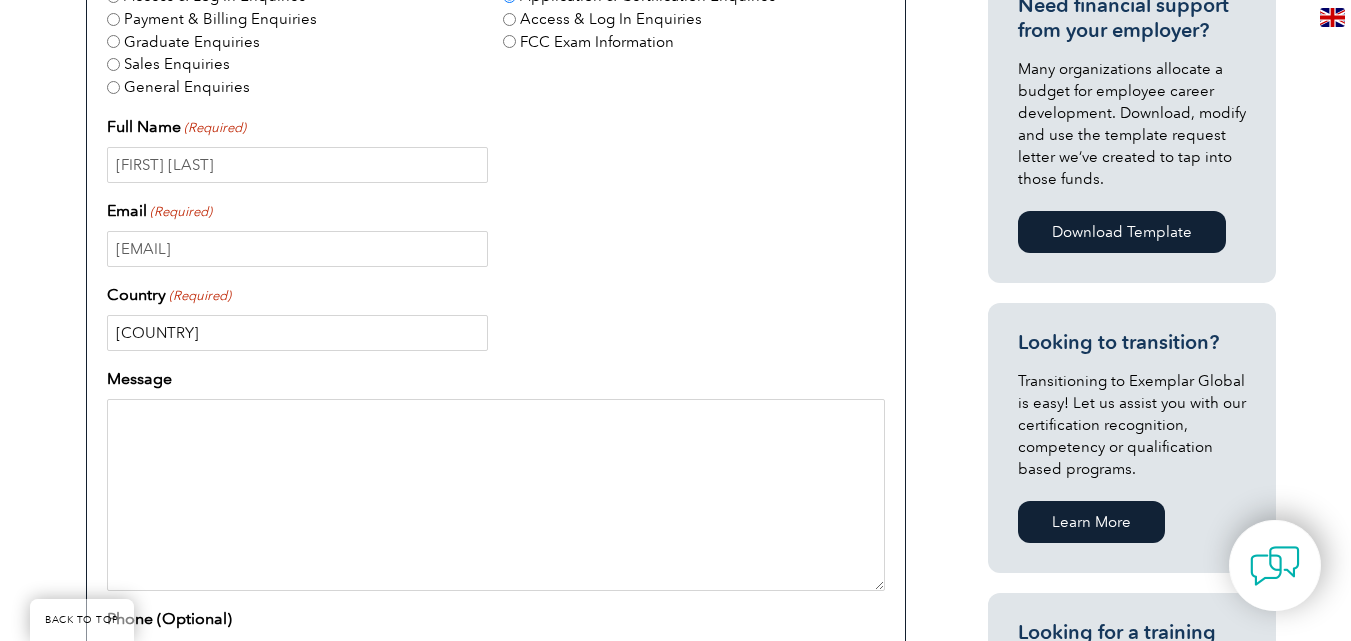 scroll, scrollTop: 851, scrollLeft: 0, axis: vertical 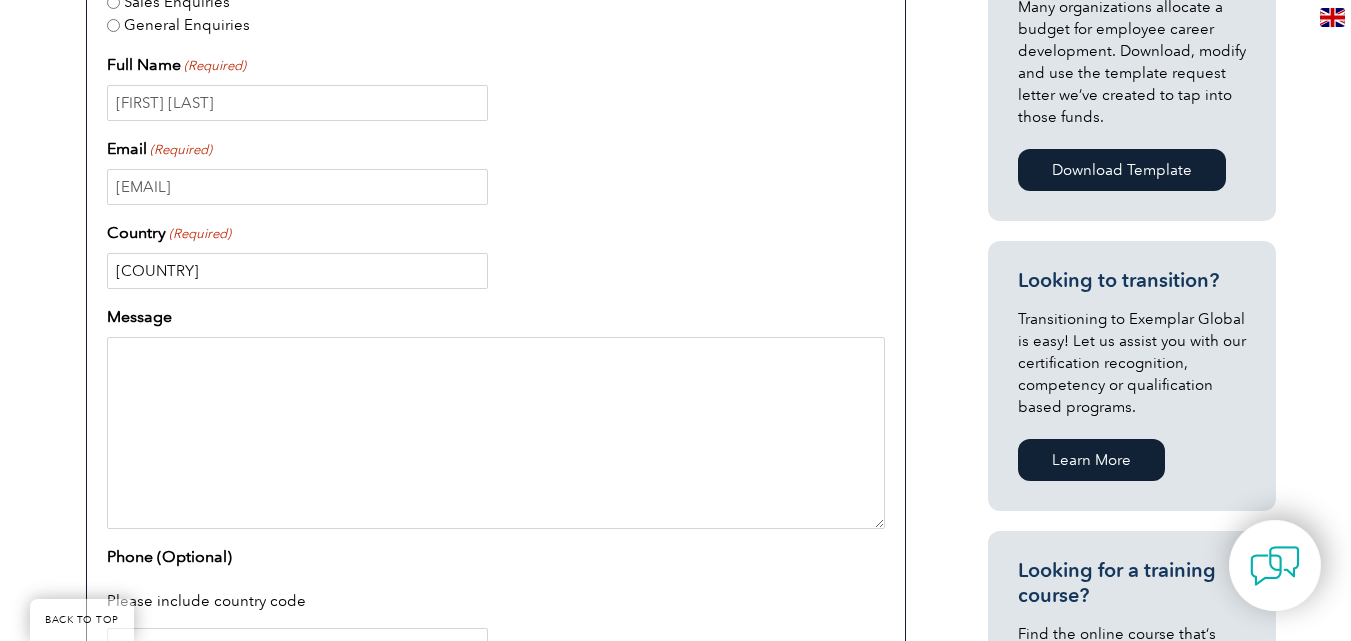 type on "pakistan" 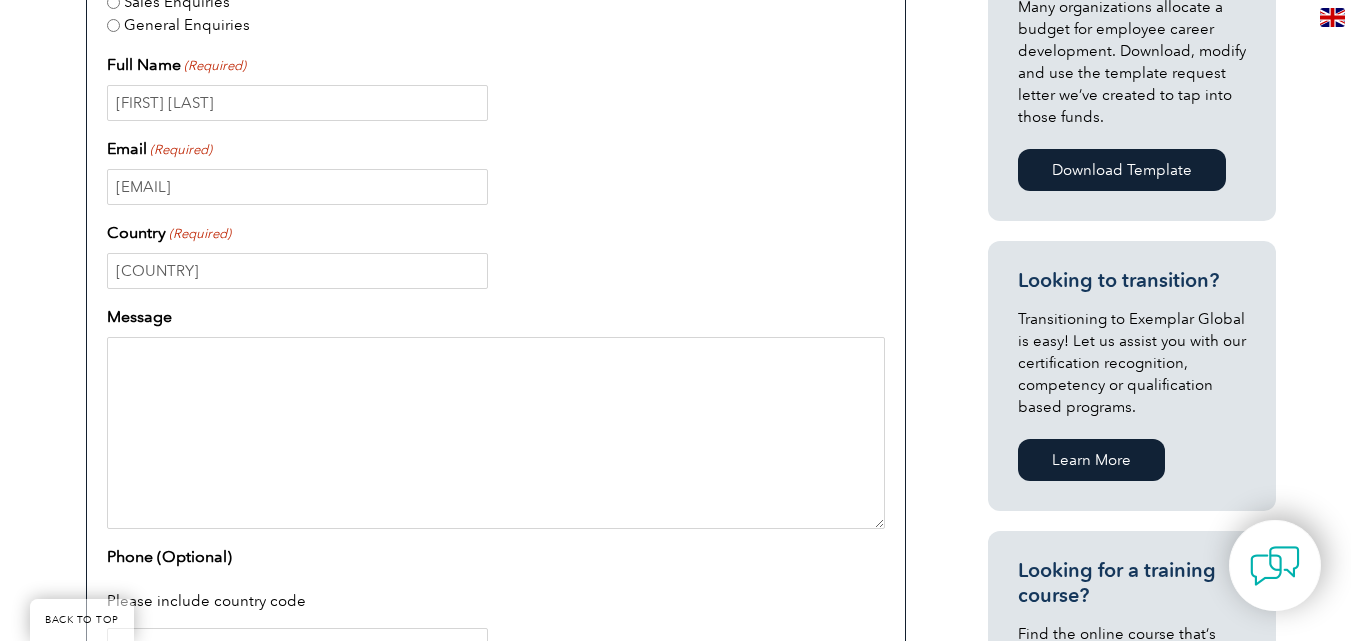 click on "Message" at bounding box center (496, 433) 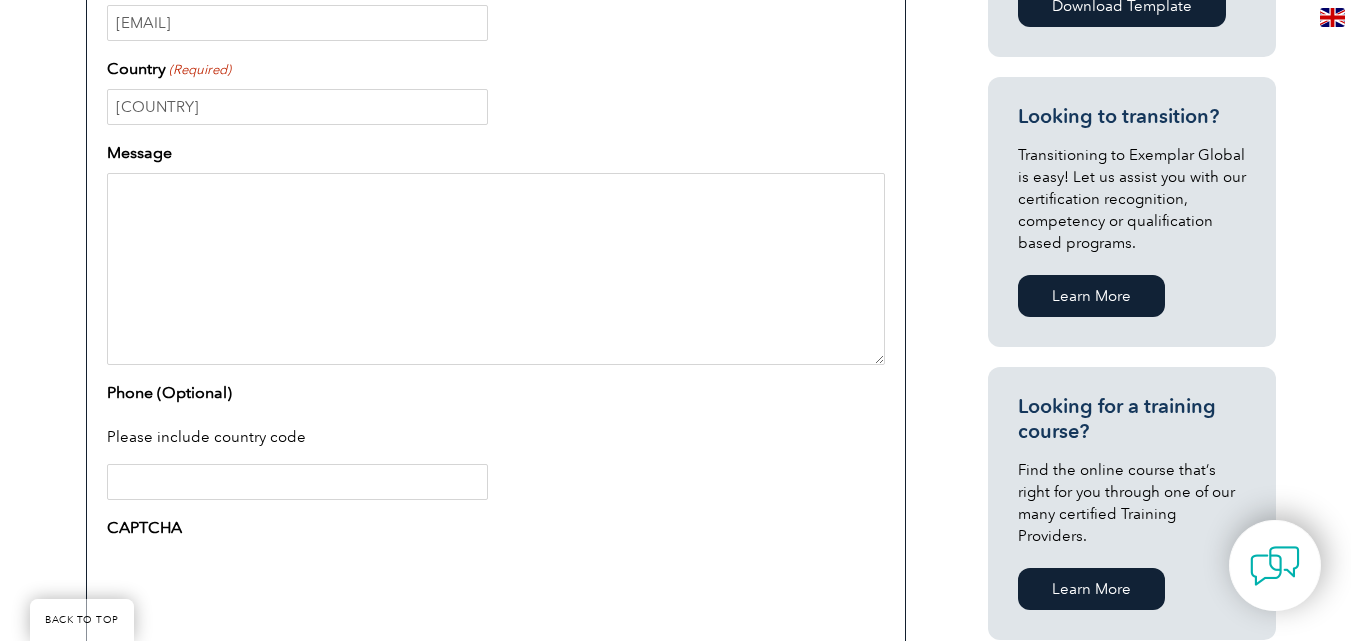 scroll, scrollTop: 1019, scrollLeft: 0, axis: vertical 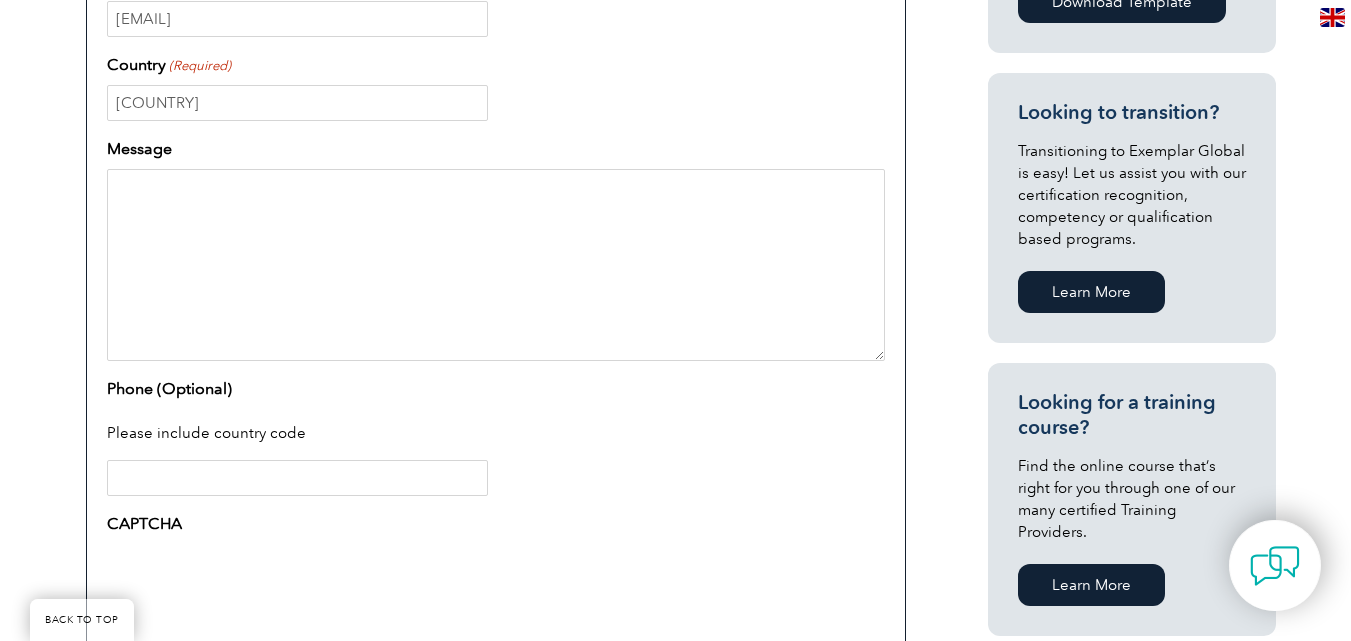 click on "Phone (Optional)" at bounding box center (297, 478) 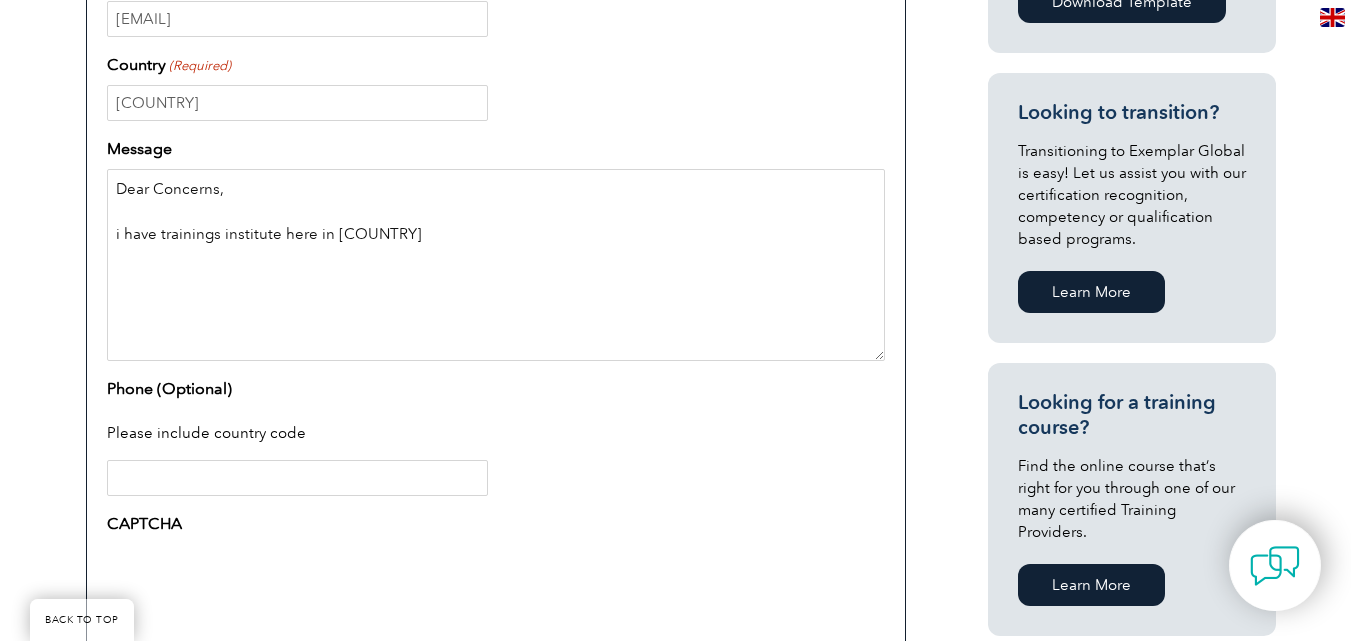 click on "Dear Concerns,
i have trainings institute here in pakistan" at bounding box center (496, 265) 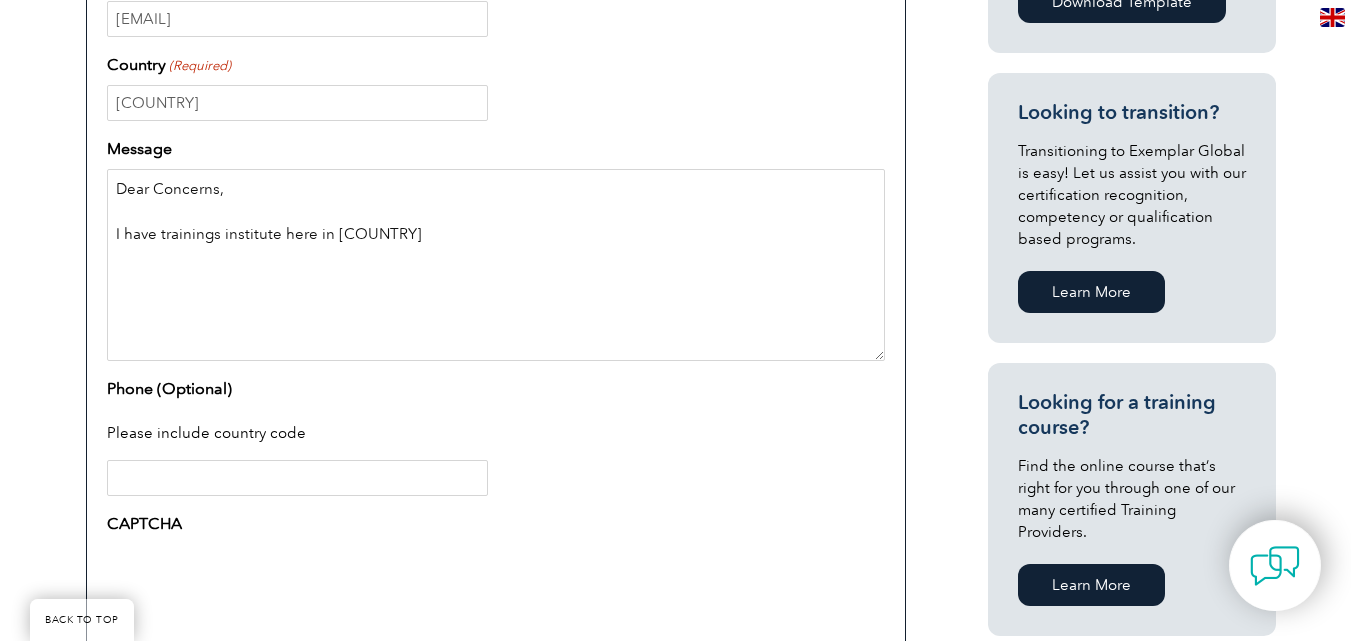 click on "Dear Concerns,
I have trainings institute here in pakistan" at bounding box center [496, 265] 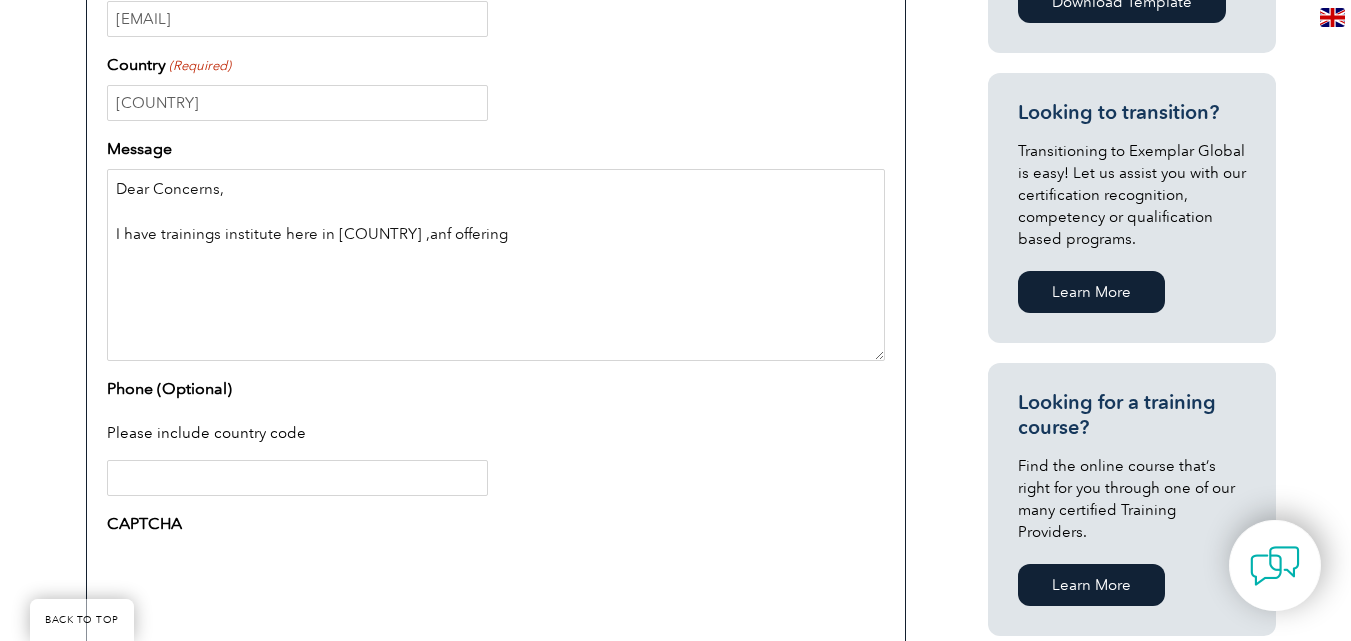 click on "Dear Concerns,
I have trainings institute here in pakistan ,anf offering" at bounding box center [496, 265] 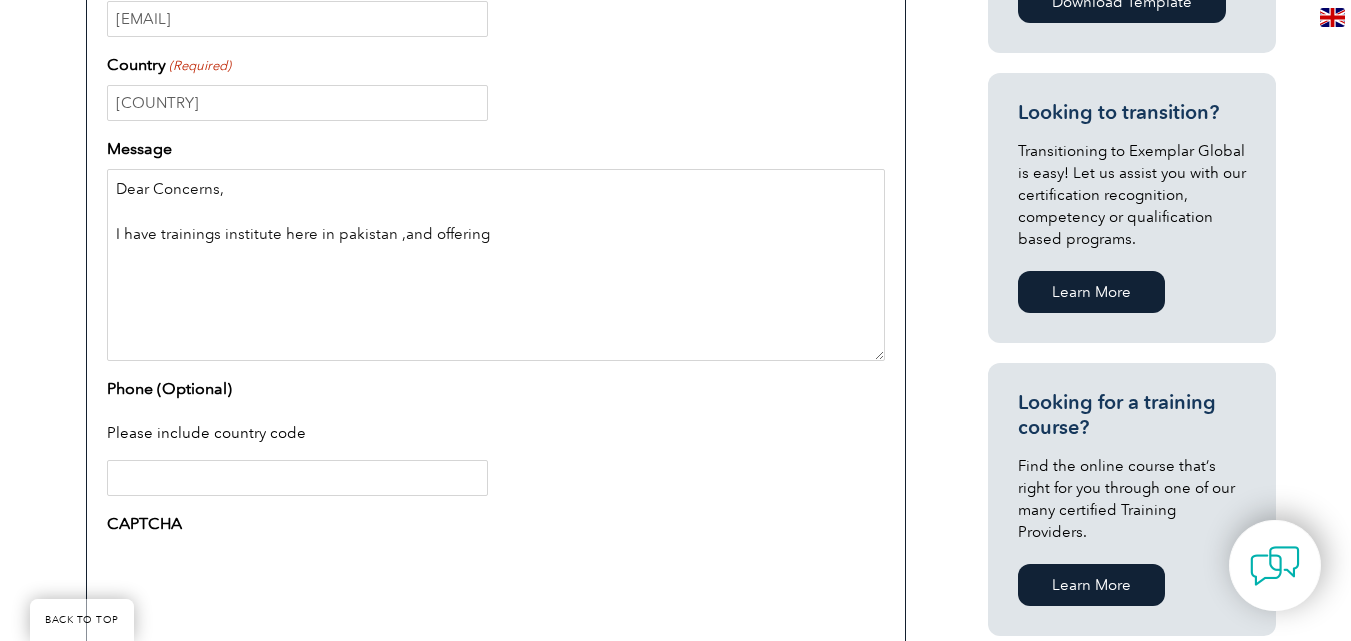click on "Dear Concerns,
I have trainings institute here in pakistan ,and offering" at bounding box center [496, 265] 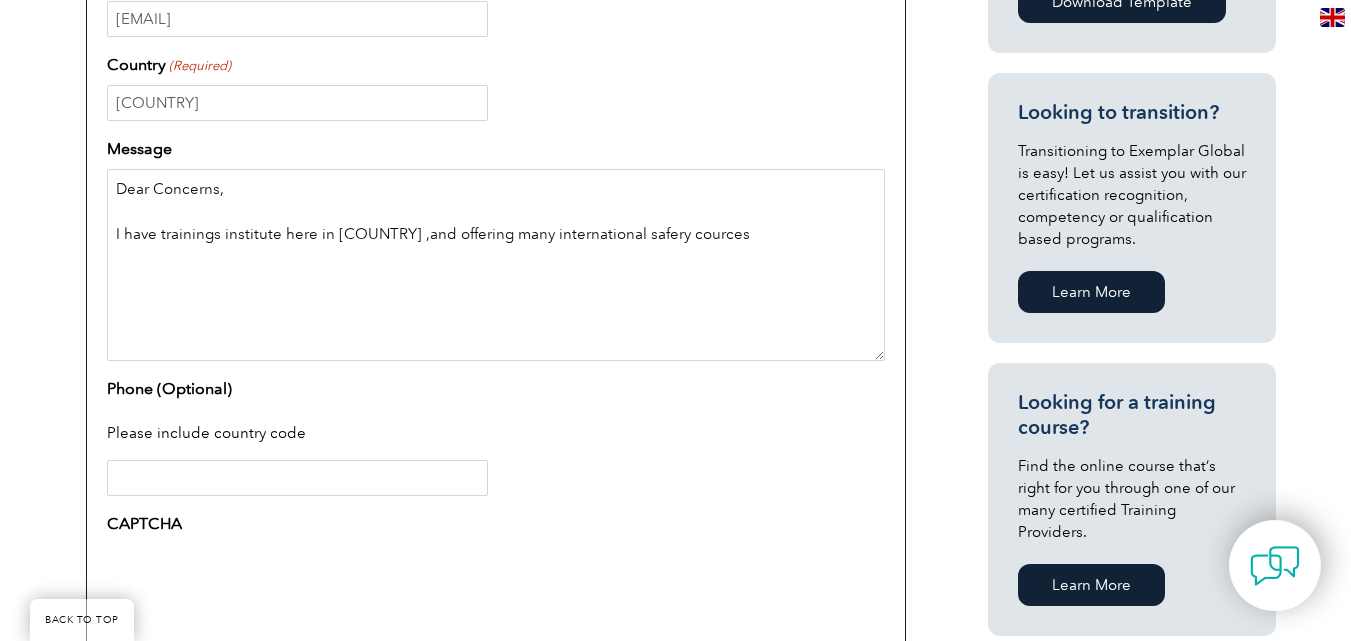 click on "Dear Concerns,
I have trainings institute here in pakistan ,and offering many international safery cources" at bounding box center [496, 265] 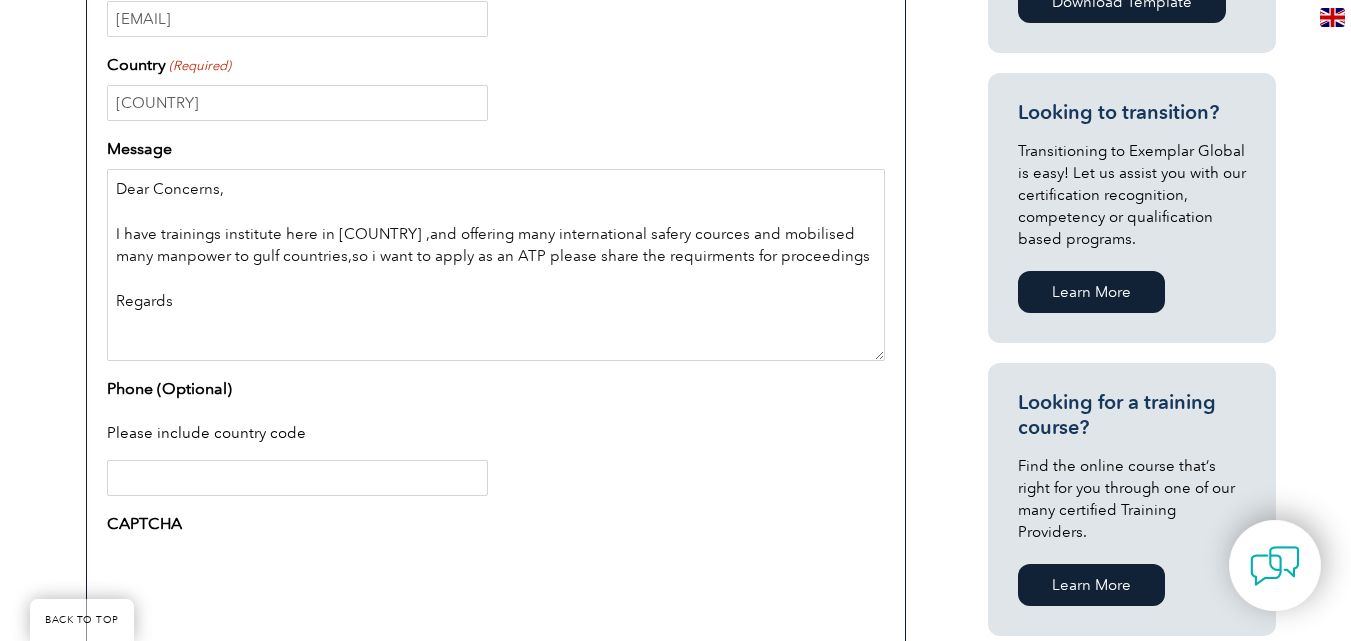 type on "Dear Concerns,
I have trainings institute here in pakistan ,and offering many international safery cources and mobilised many manpower to gulf countries,so i want to apply as an ATP please share the requirments for proceedings
Regards" 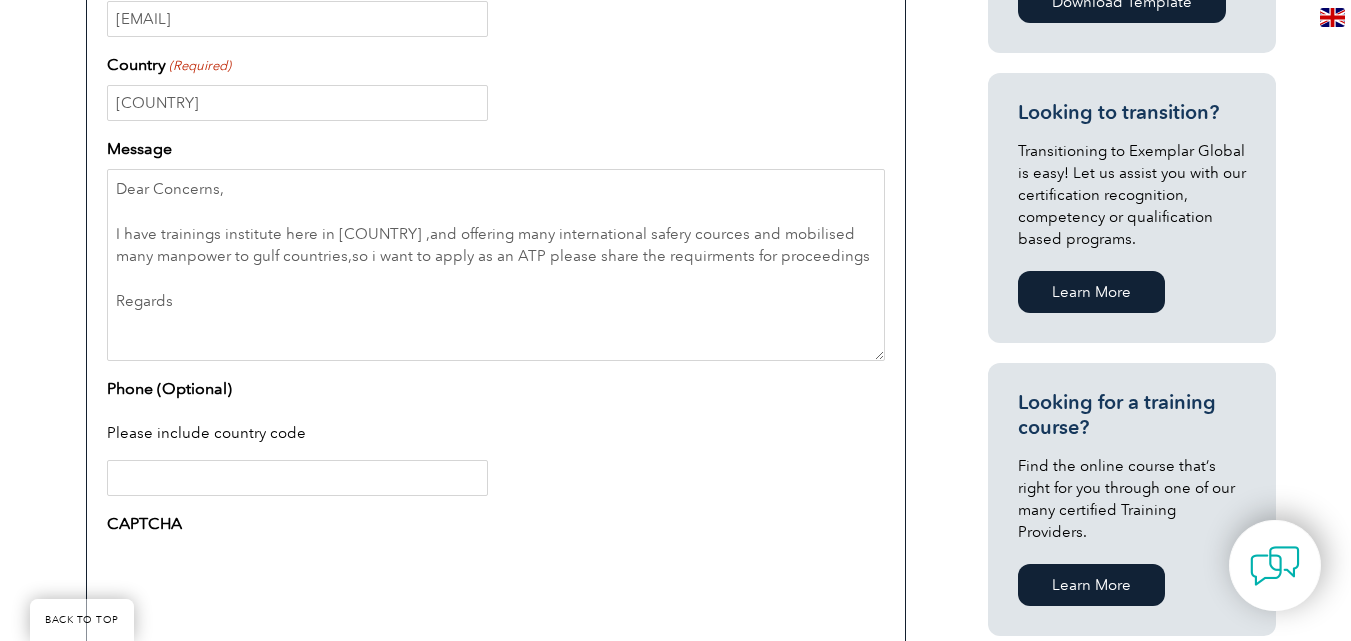 click on "Phone (Optional)" at bounding box center (297, 478) 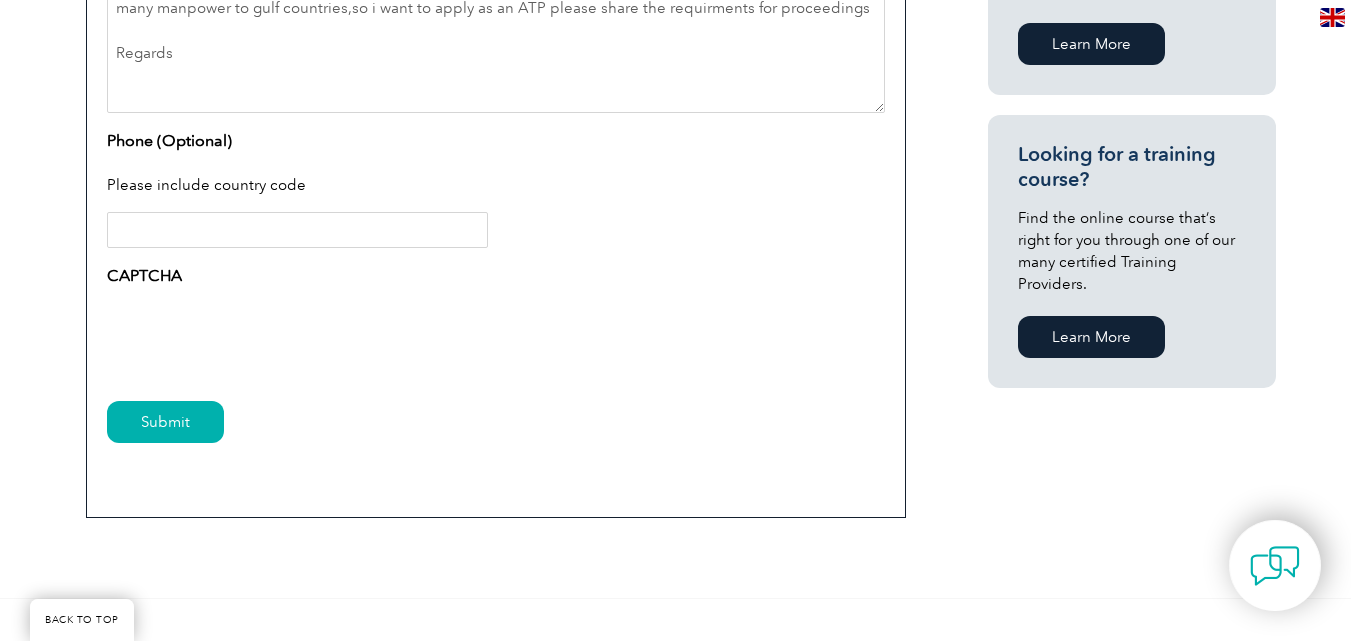 scroll, scrollTop: 1272, scrollLeft: 0, axis: vertical 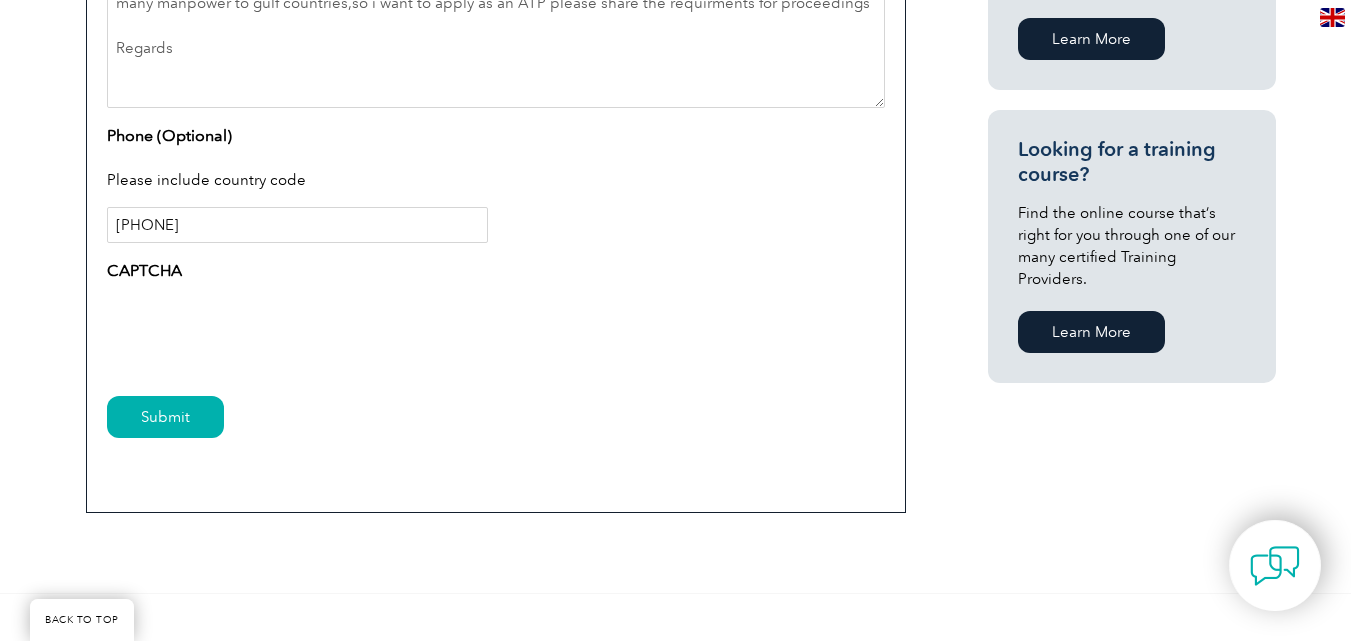 type on "00923224700200" 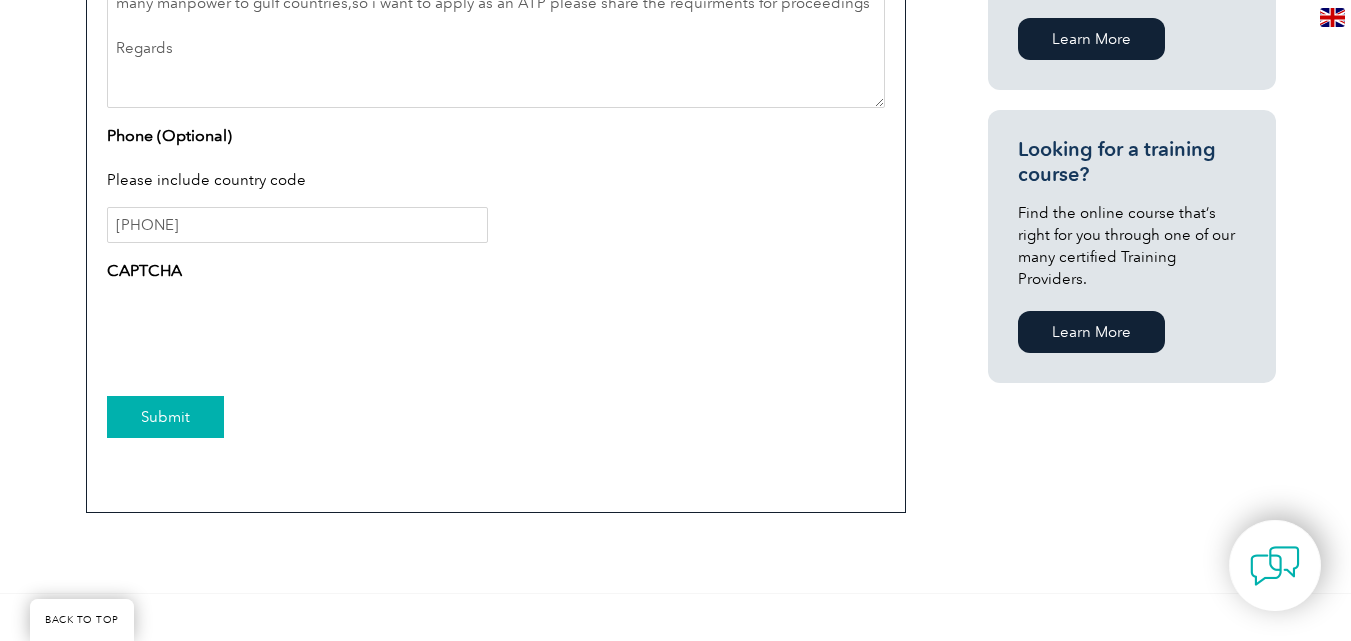 click on "Submit" at bounding box center [165, 417] 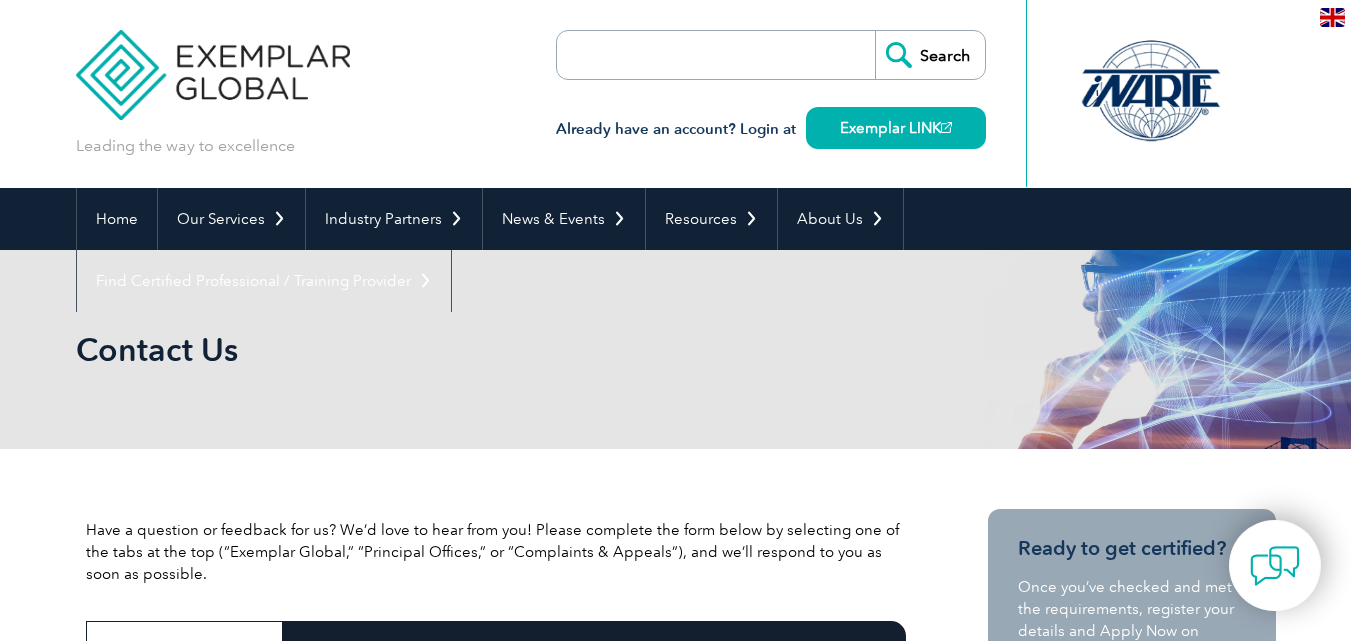 scroll, scrollTop: 0, scrollLeft: 0, axis: both 